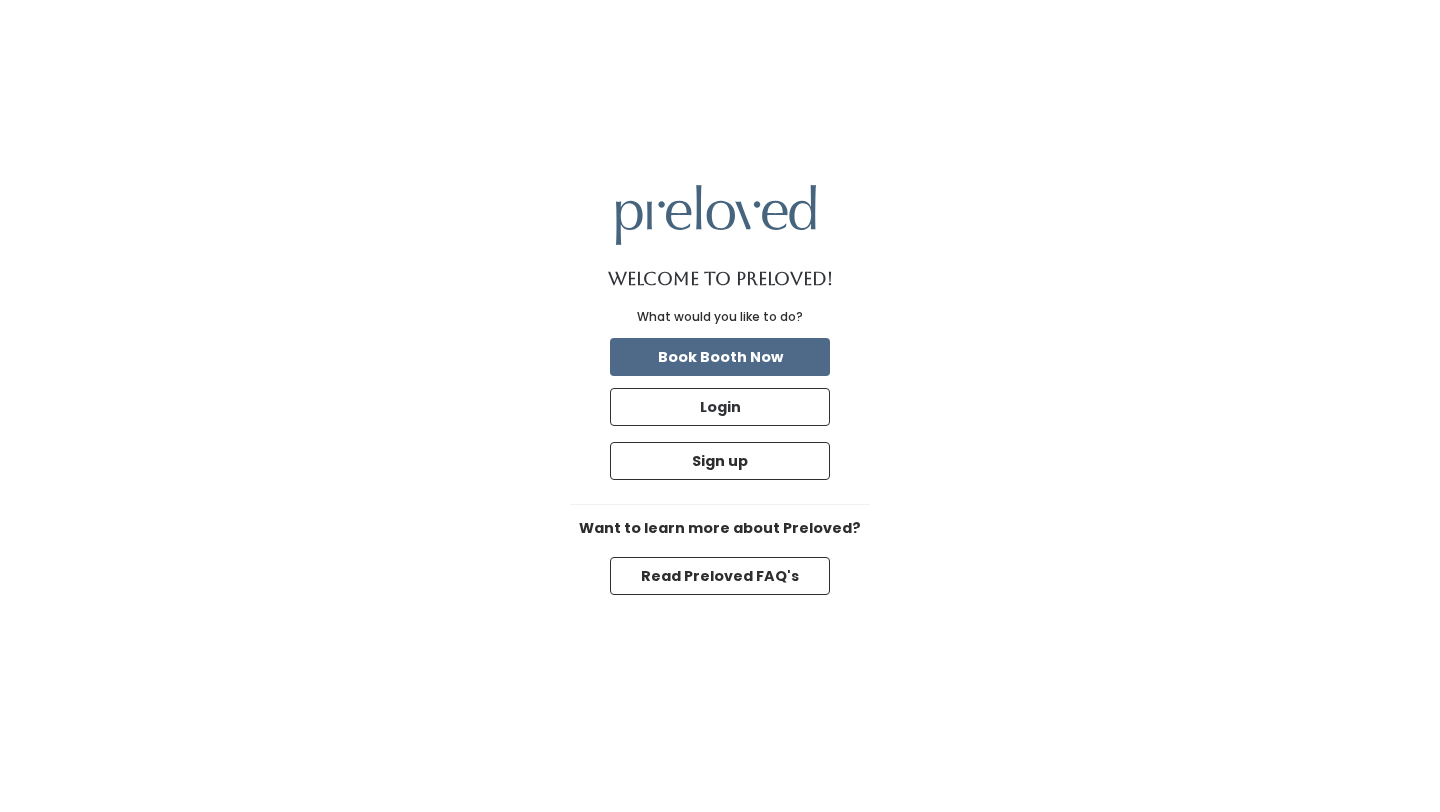 scroll, scrollTop: 0, scrollLeft: 0, axis: both 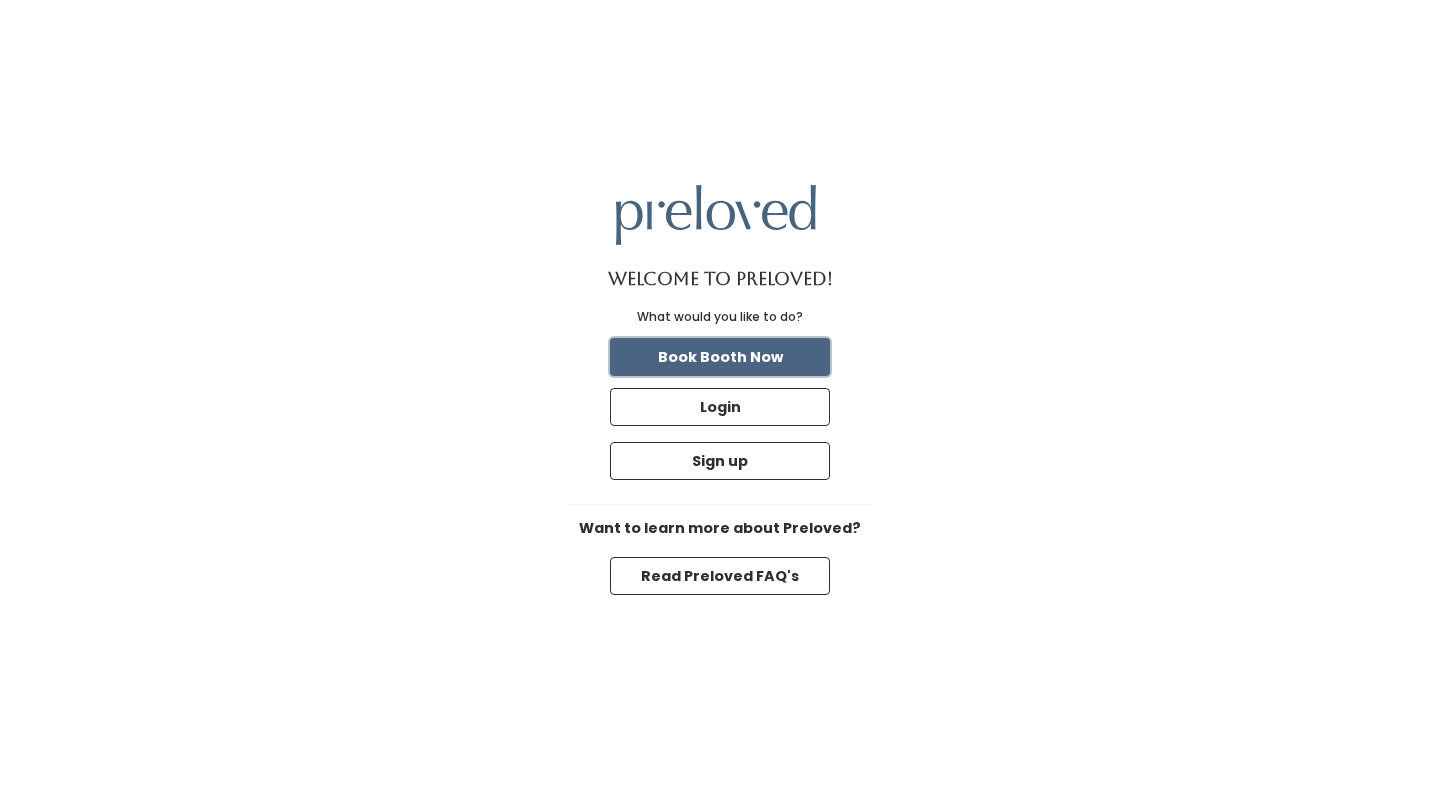 click on "Book Booth Now" at bounding box center [720, 357] 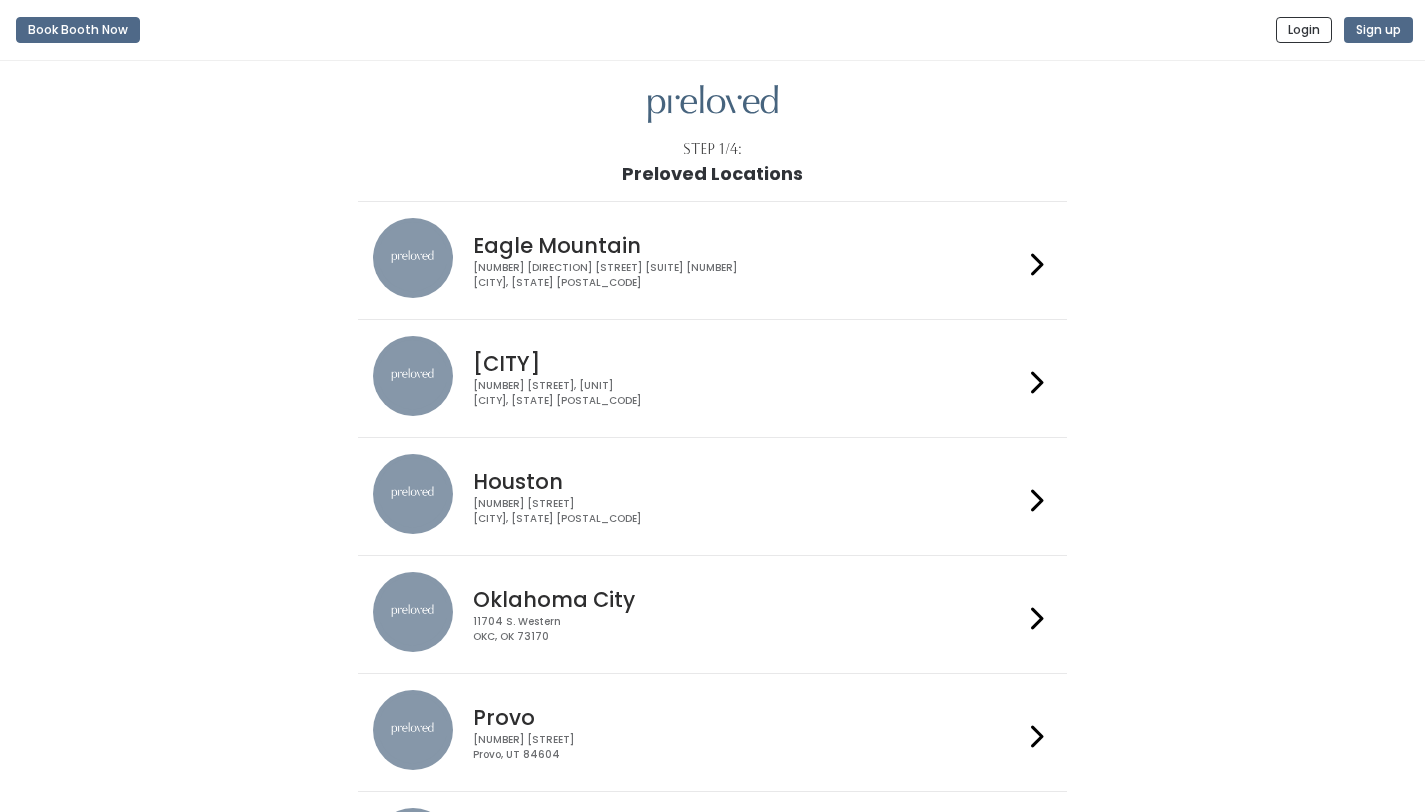 scroll, scrollTop: 0, scrollLeft: 0, axis: both 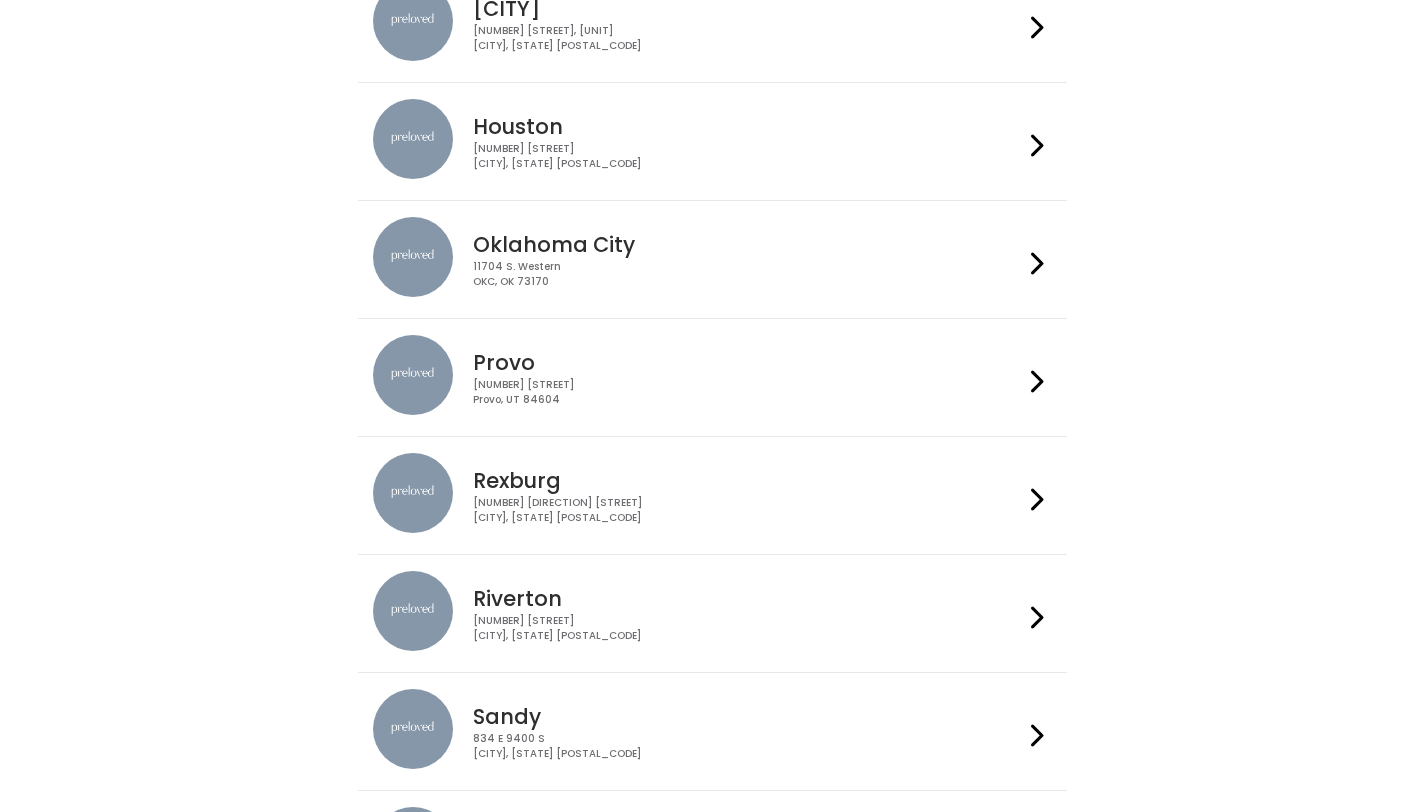 click on "3903 N Braeswood Blvd
Houston, TX 77025" at bounding box center (748, 156) 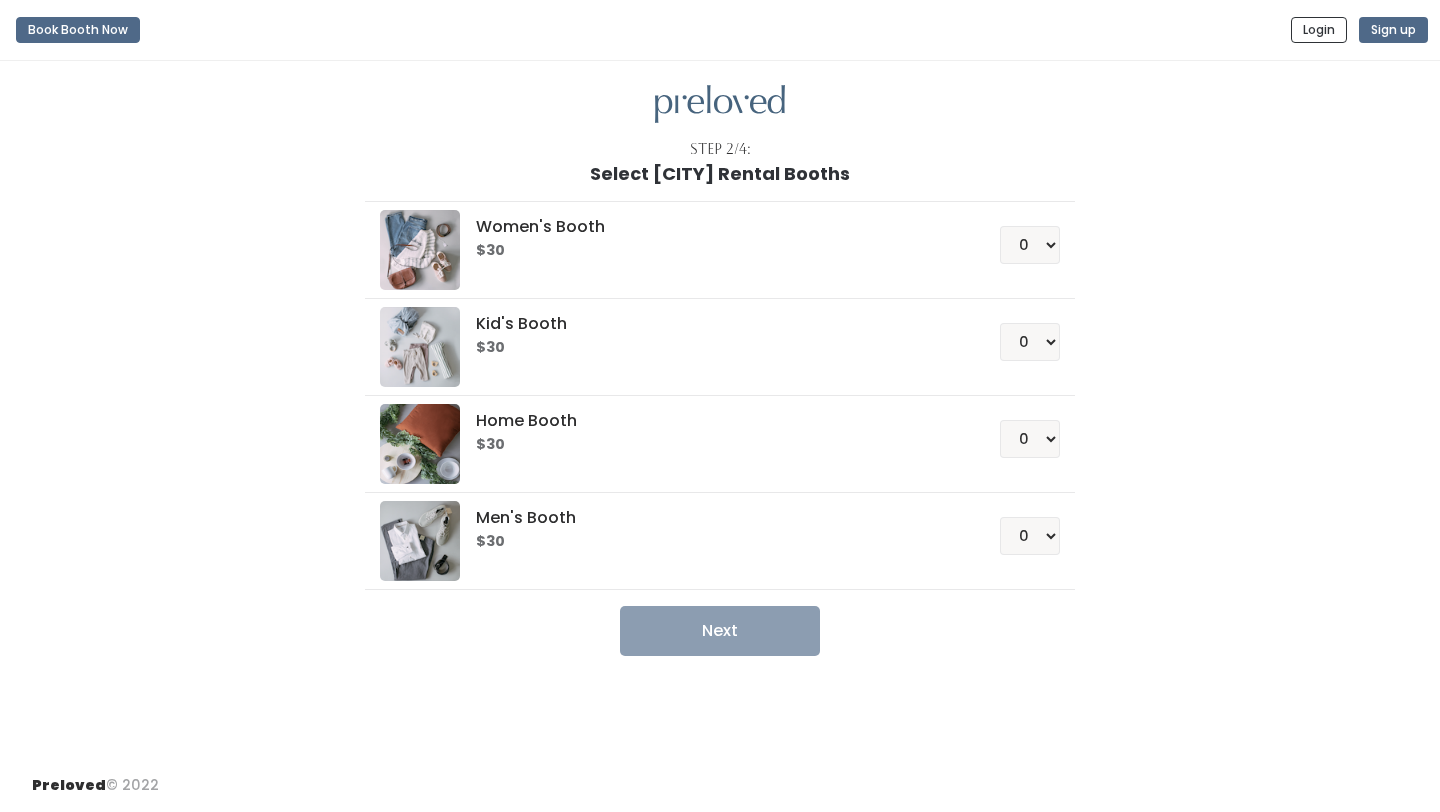 scroll, scrollTop: 0, scrollLeft: 0, axis: both 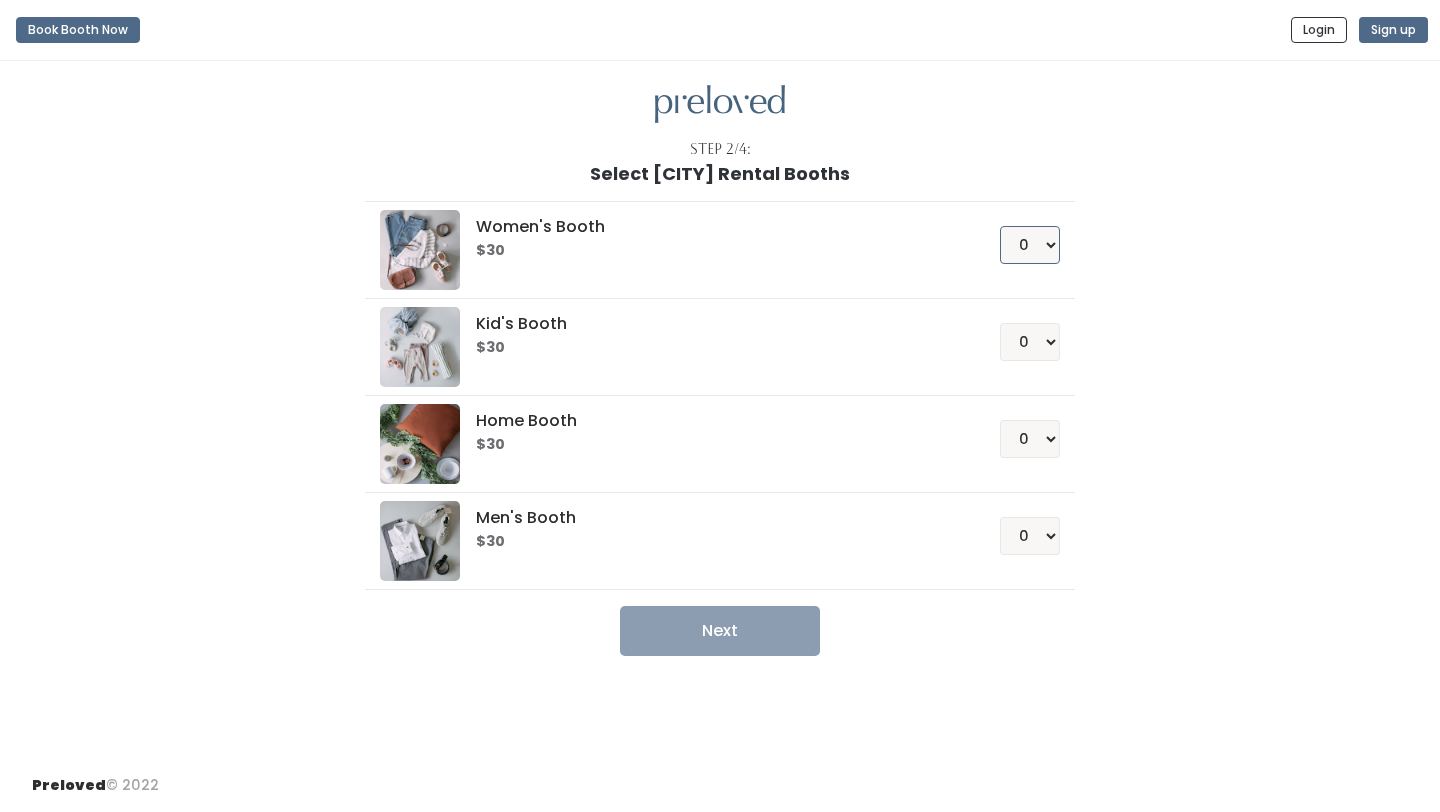 click on "0
1
2
3
4" at bounding box center (1030, 245) 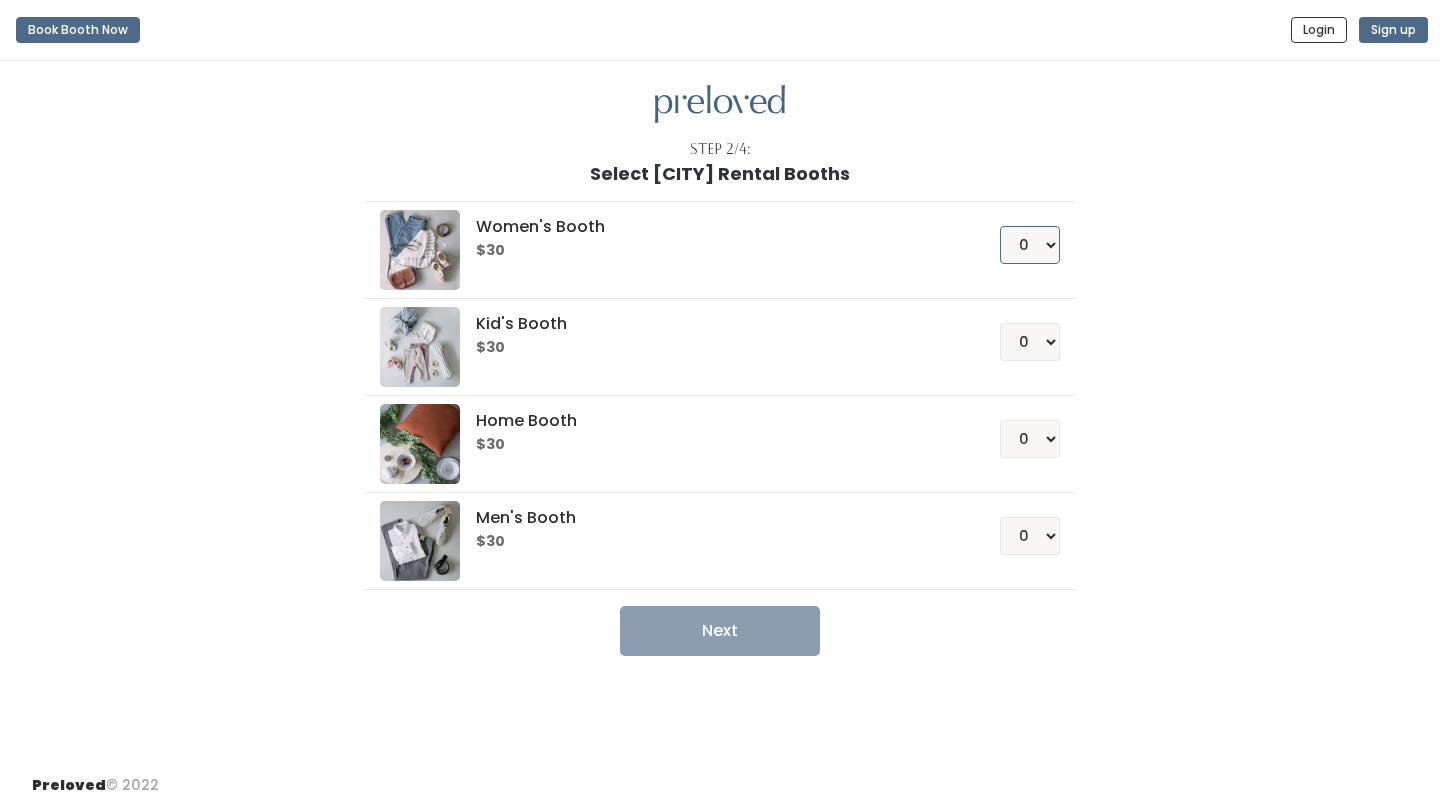 select on "1" 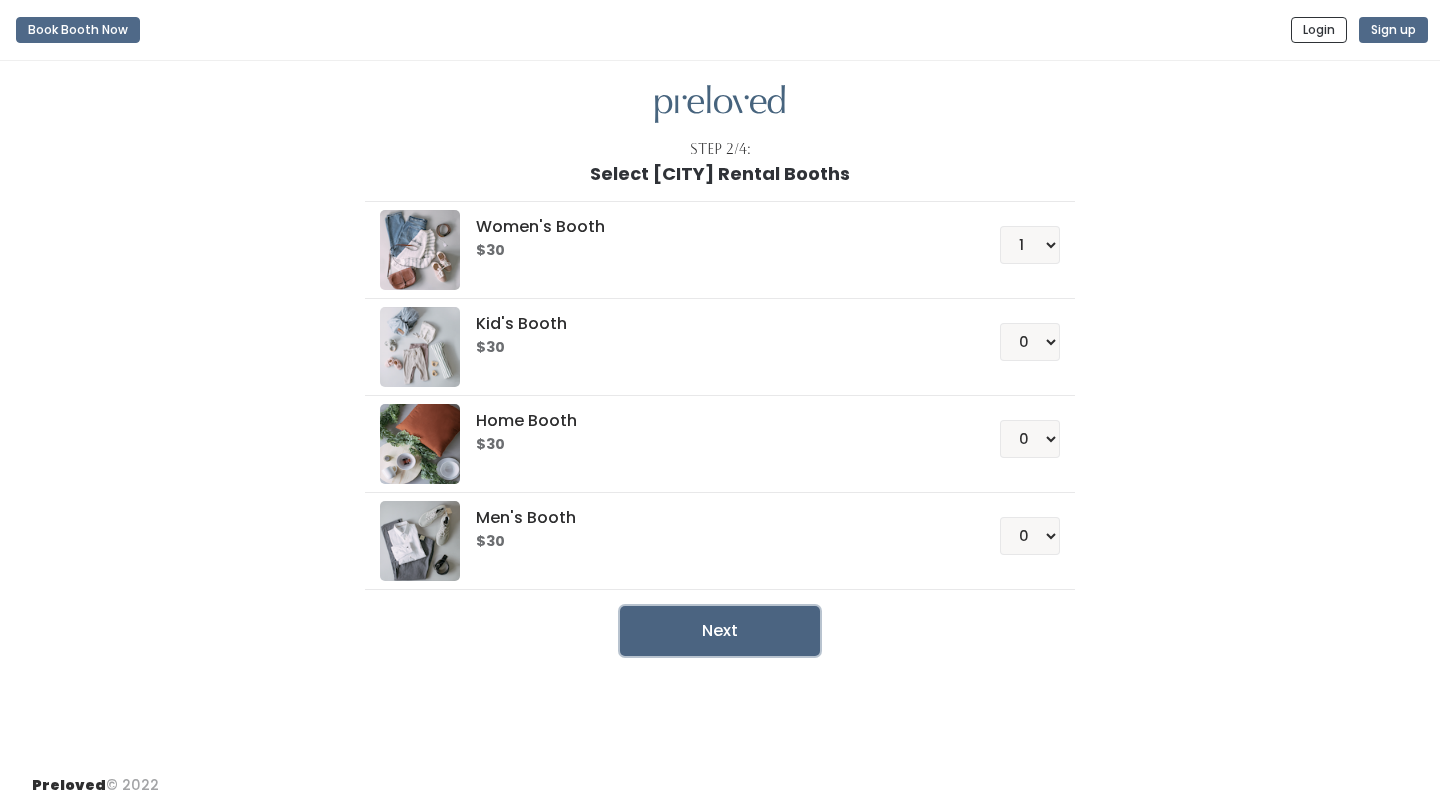 click on "Next" at bounding box center (720, 631) 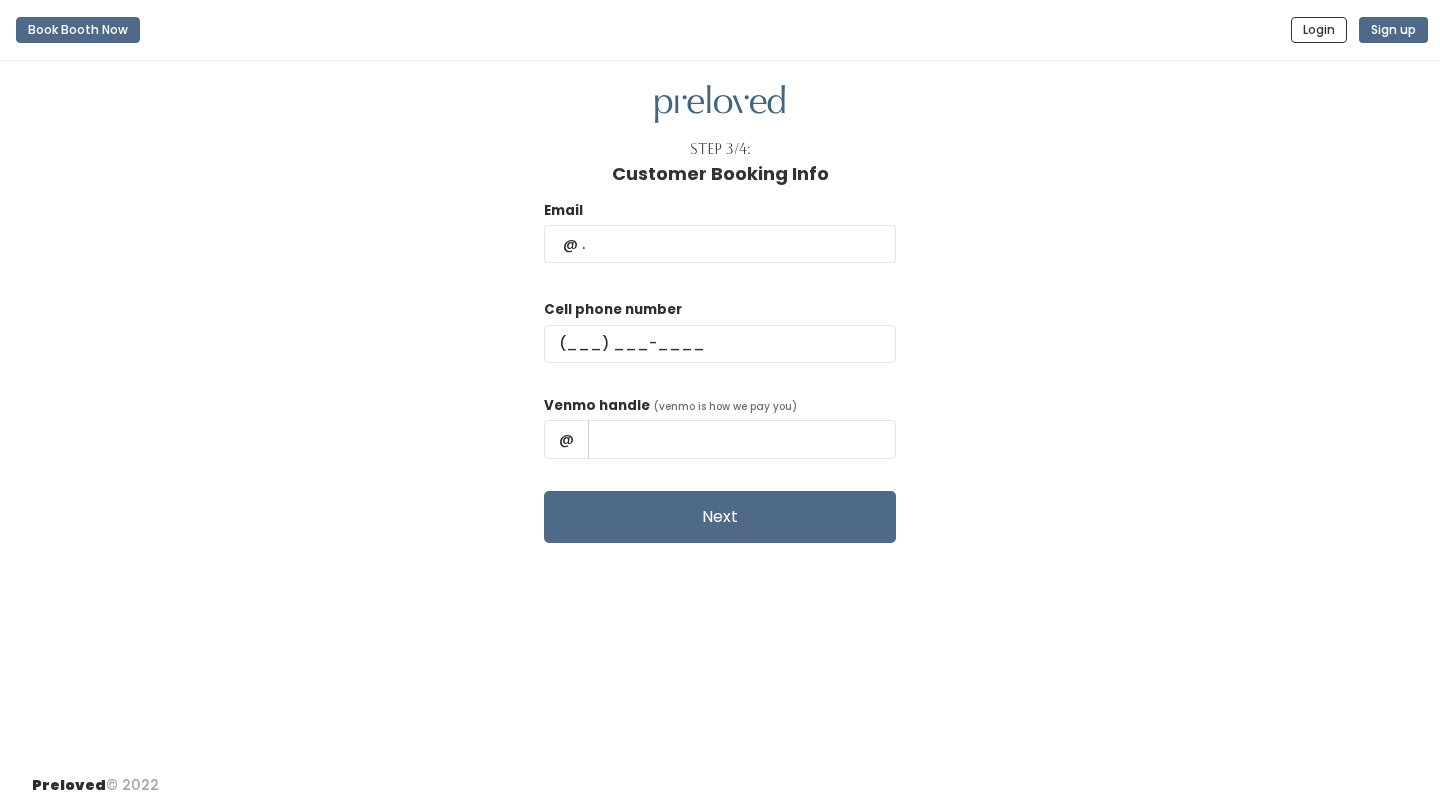 scroll, scrollTop: 0, scrollLeft: 0, axis: both 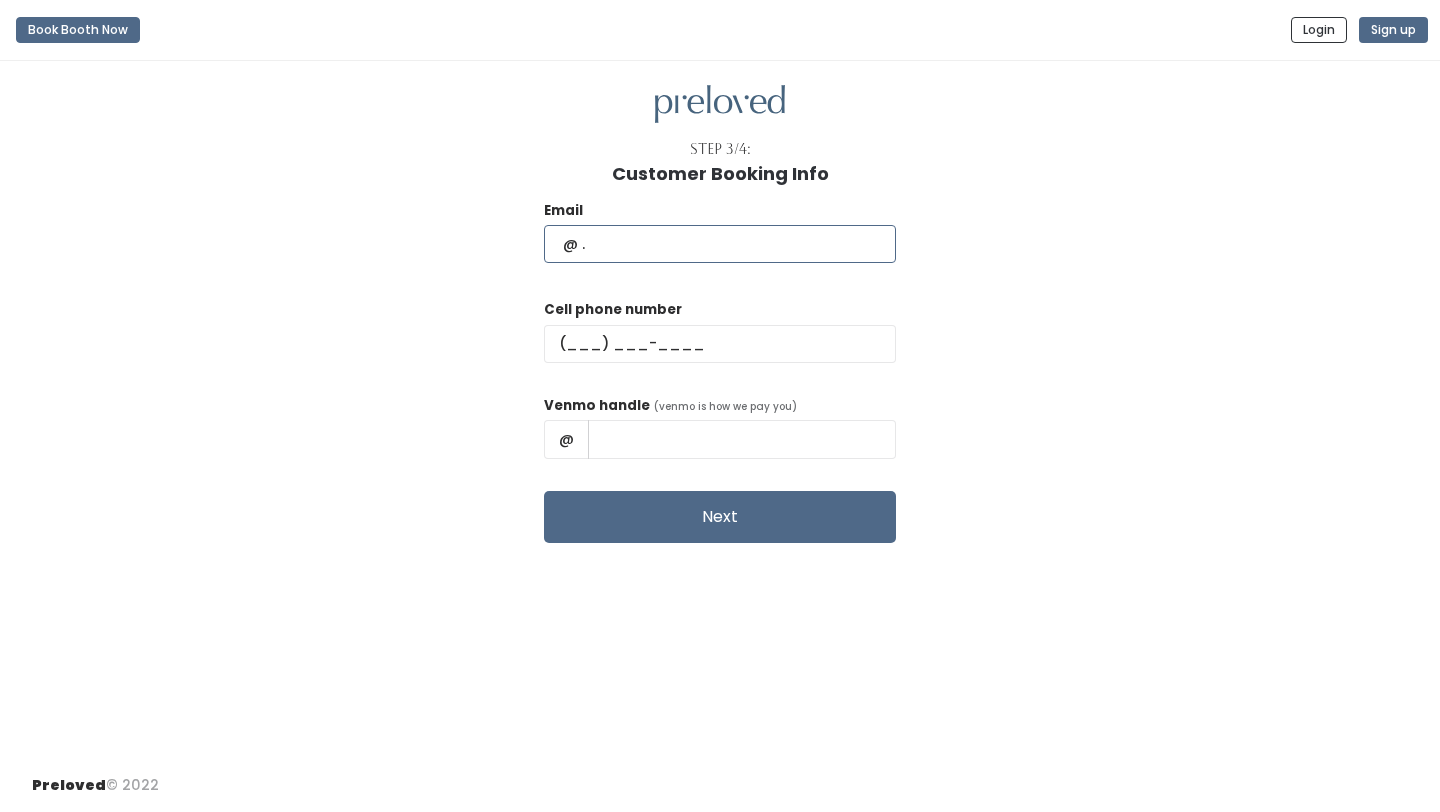 click at bounding box center [720, 244] 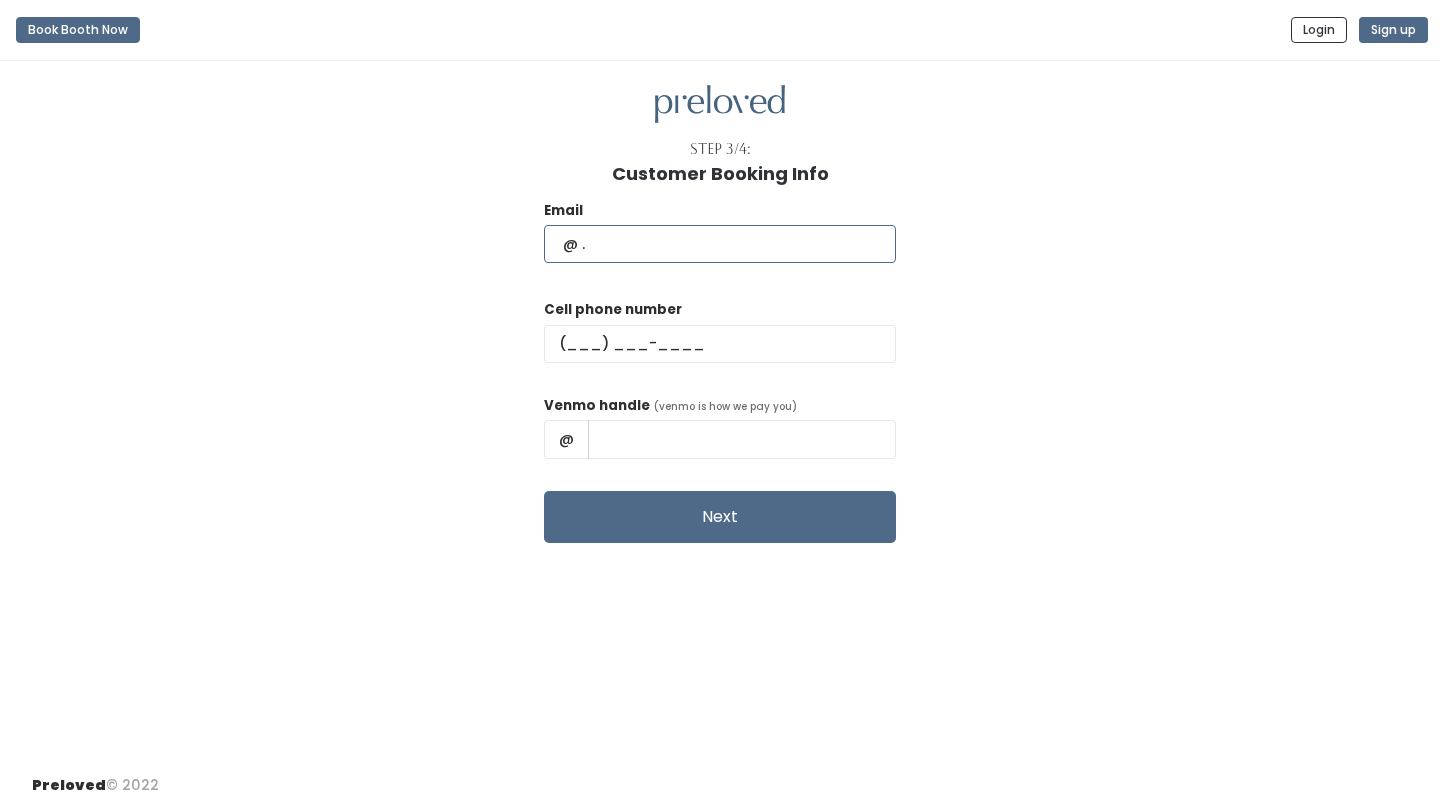 type on "[EMAIL]" 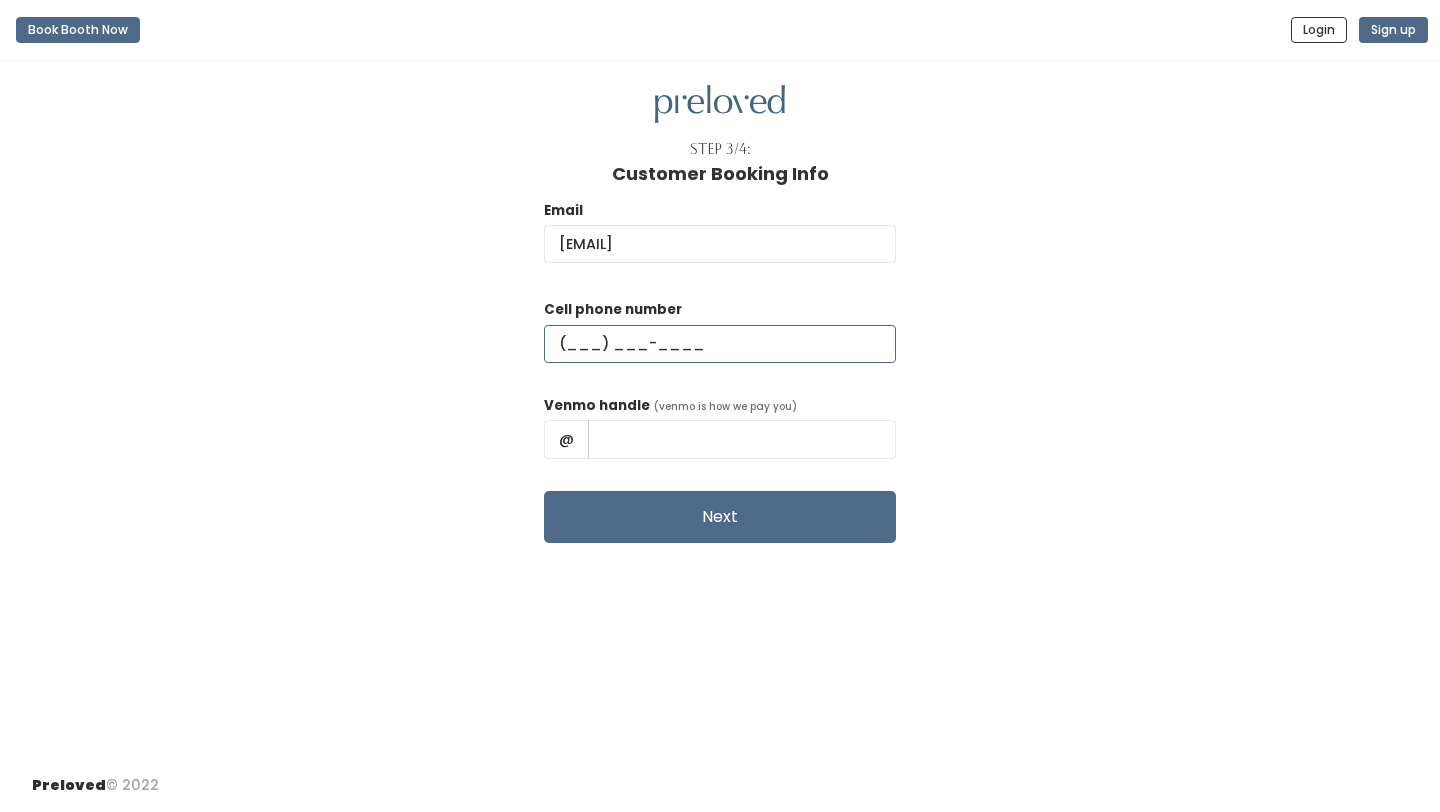 click at bounding box center [720, 344] 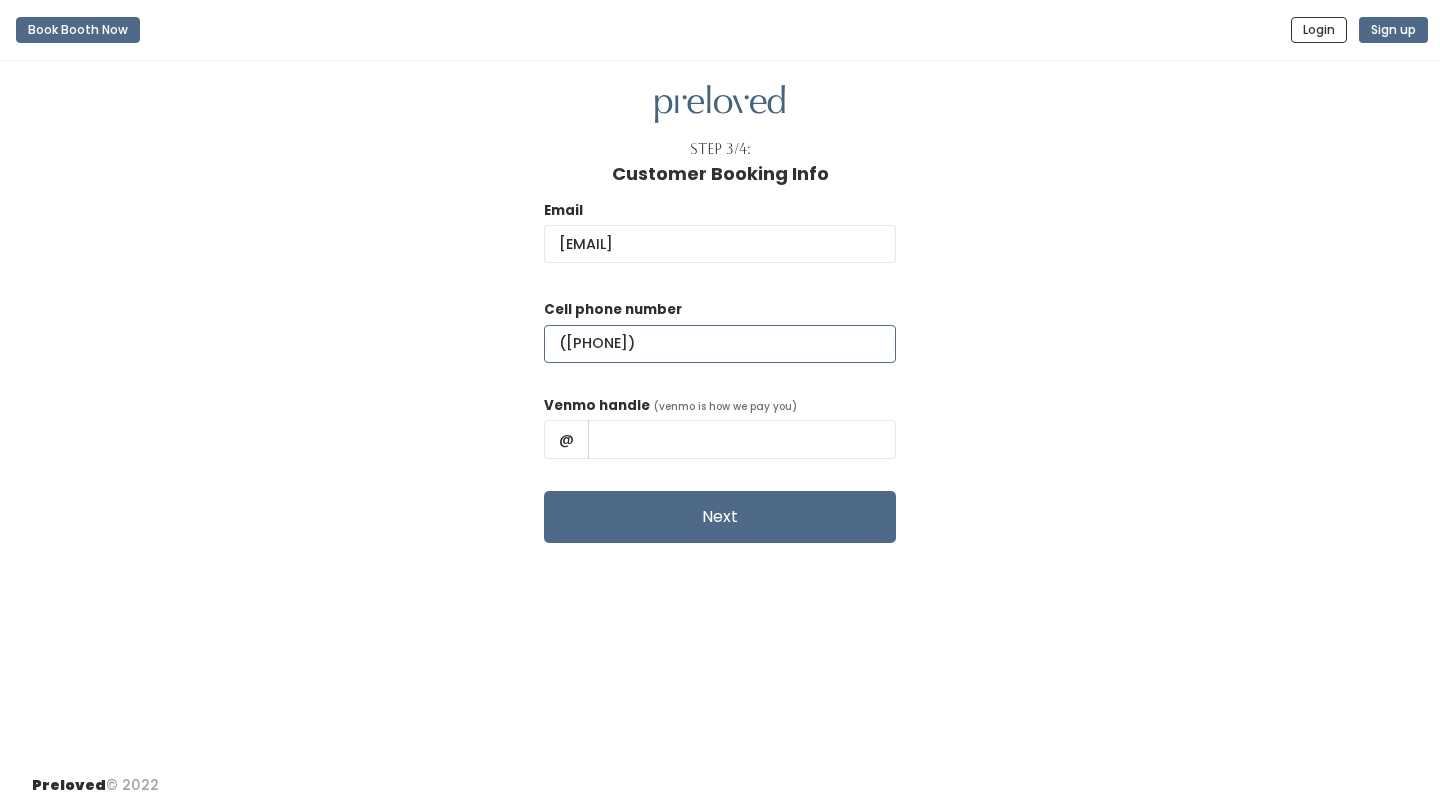 type on "(832) 986-7707" 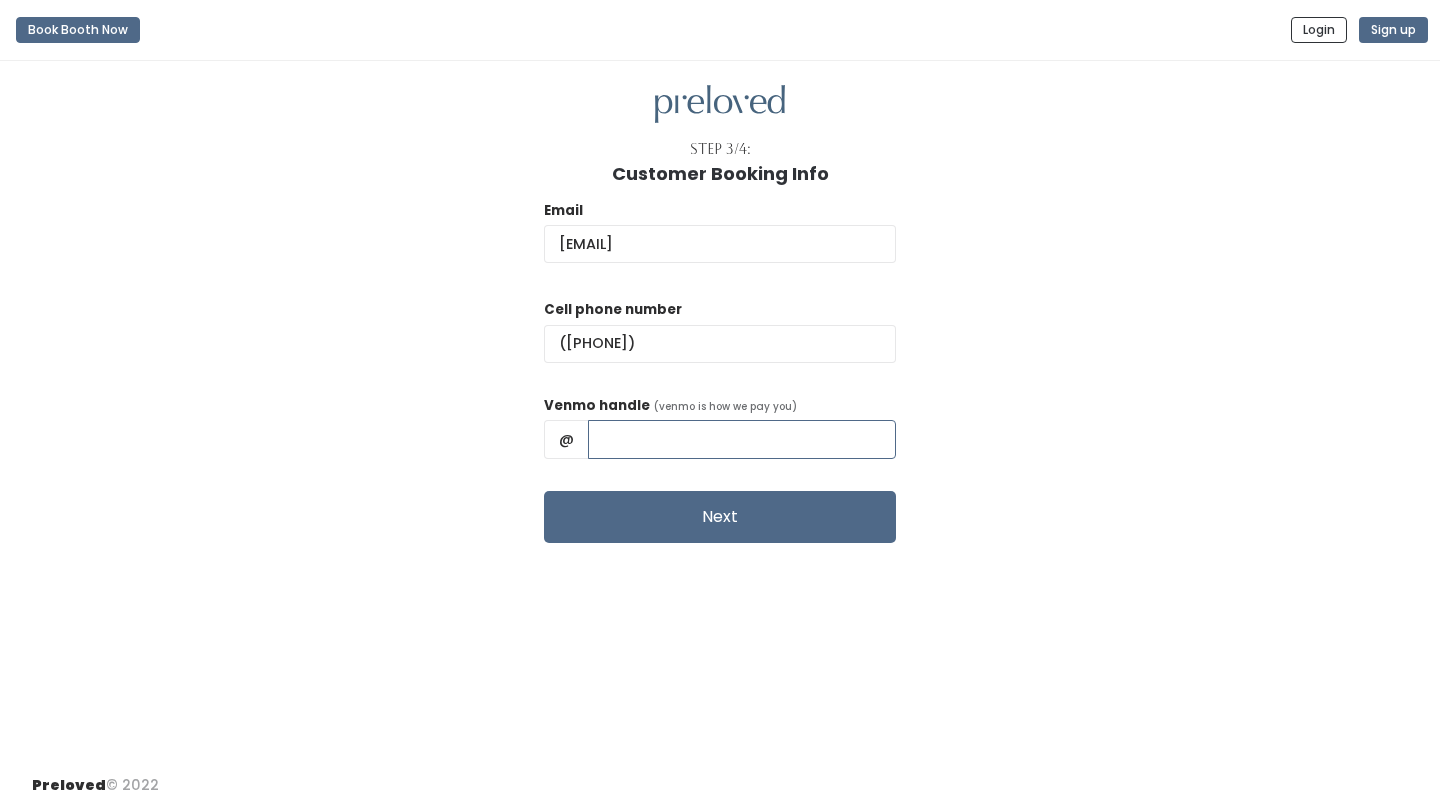 click at bounding box center [742, 439] 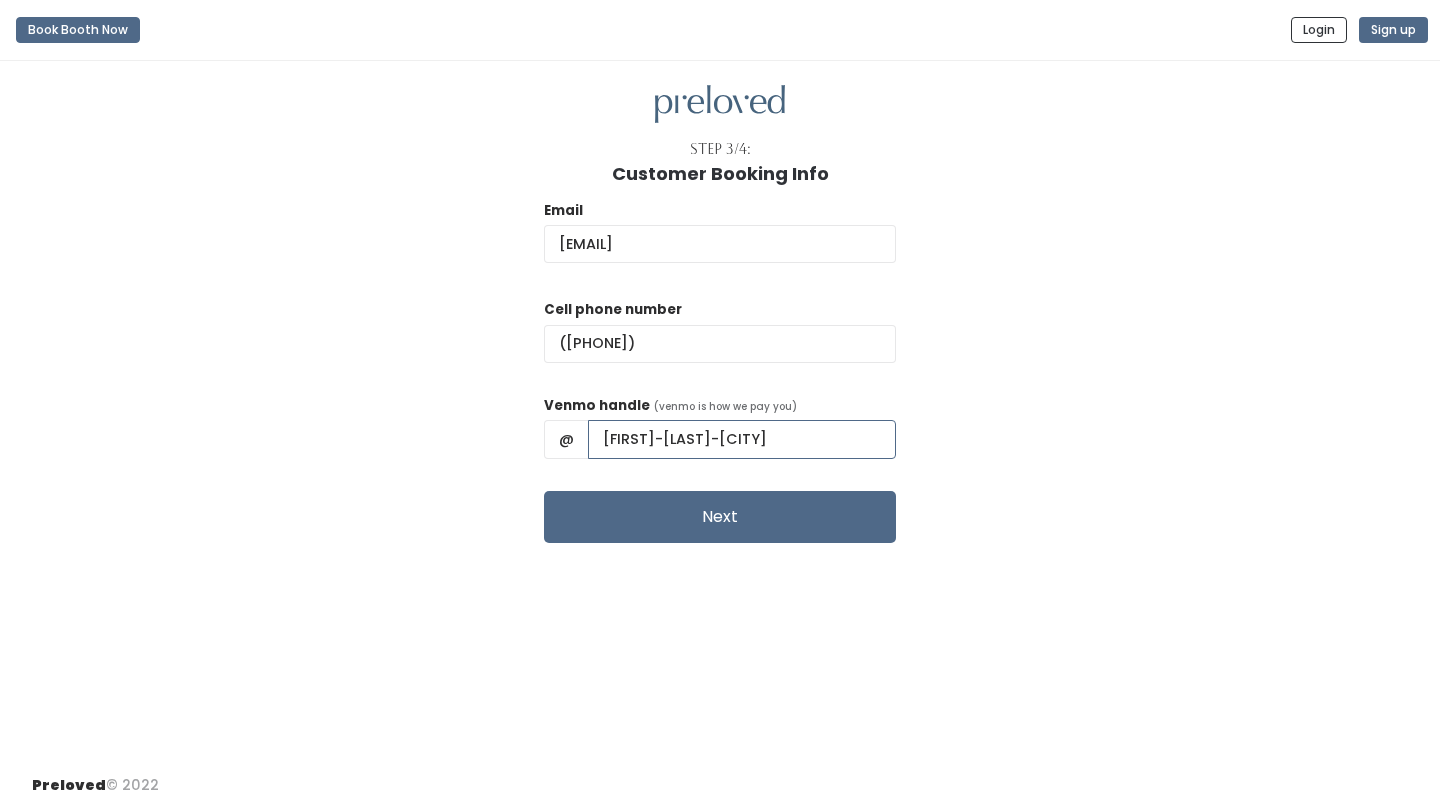 scroll, scrollTop: 0, scrollLeft: 7, axis: horizontal 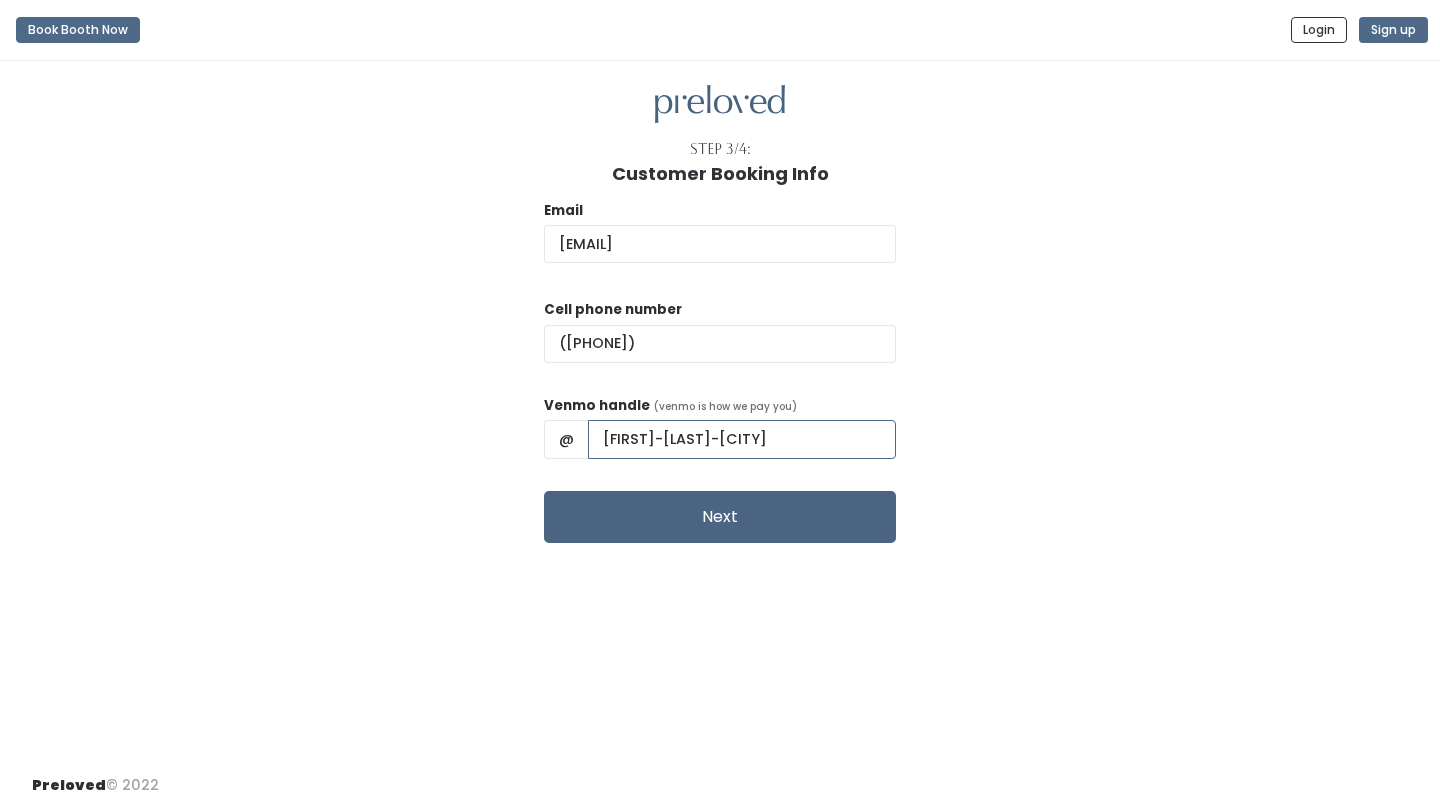 type on "cynthia-montiel-castillo" 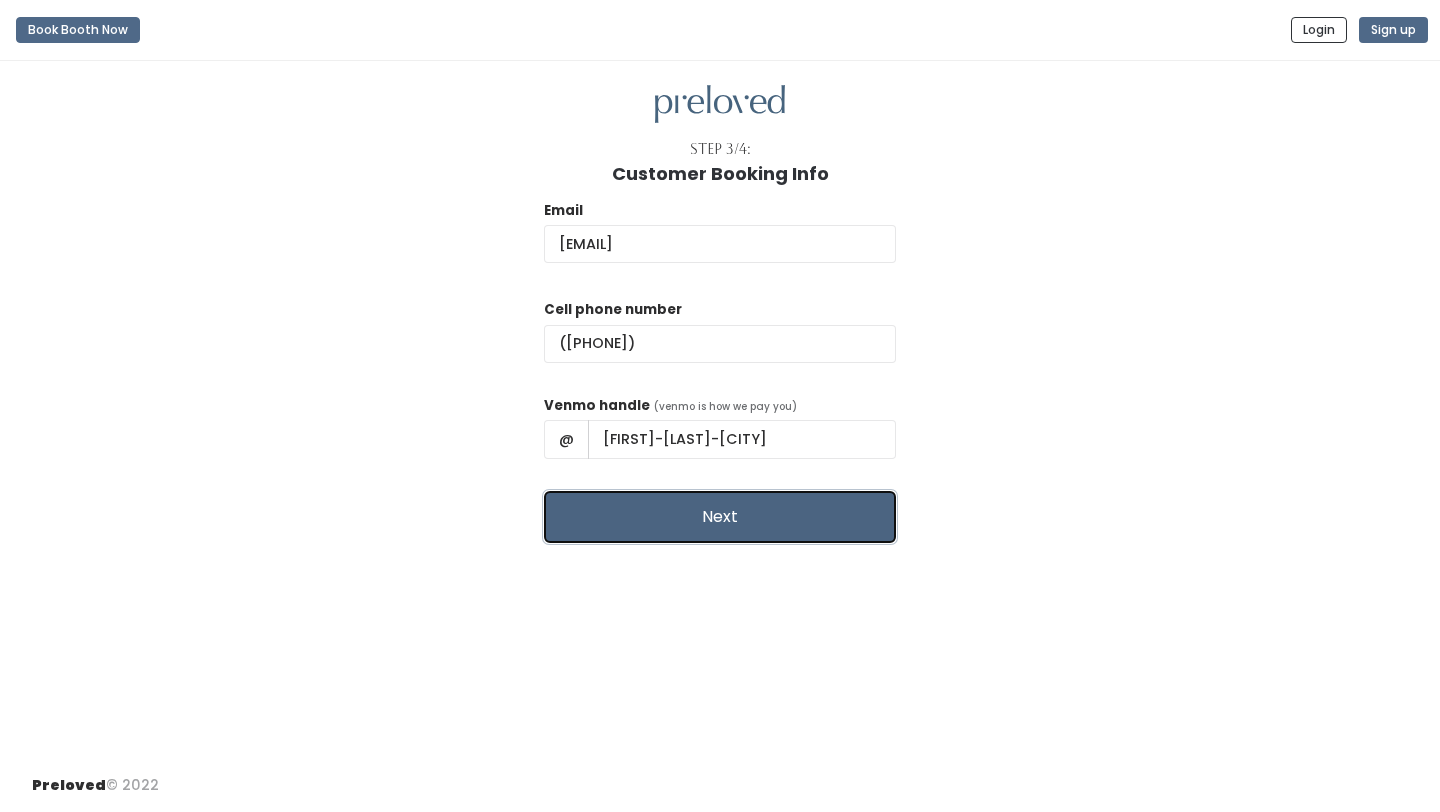 scroll, scrollTop: 0, scrollLeft: 0, axis: both 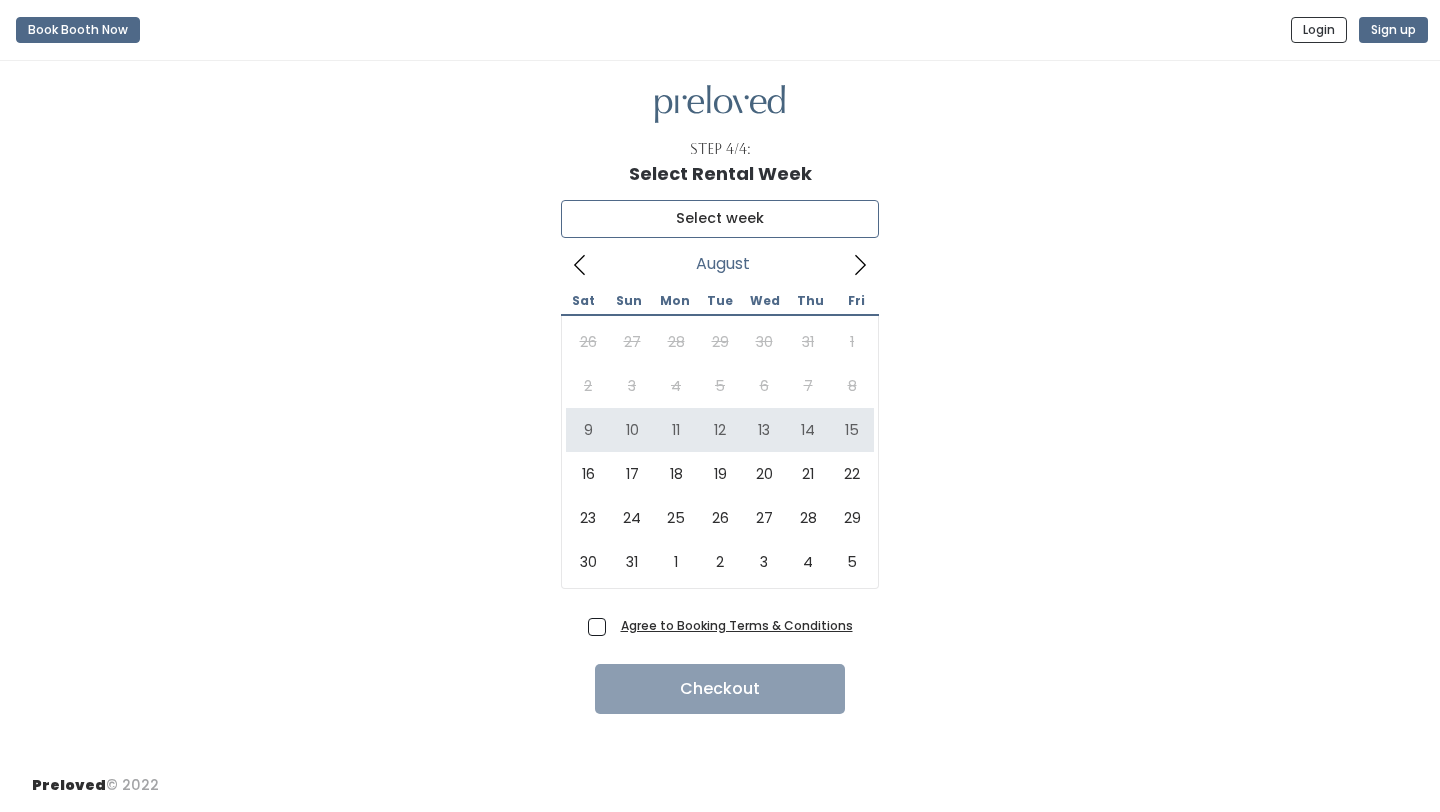 type on "August 9 to August 15" 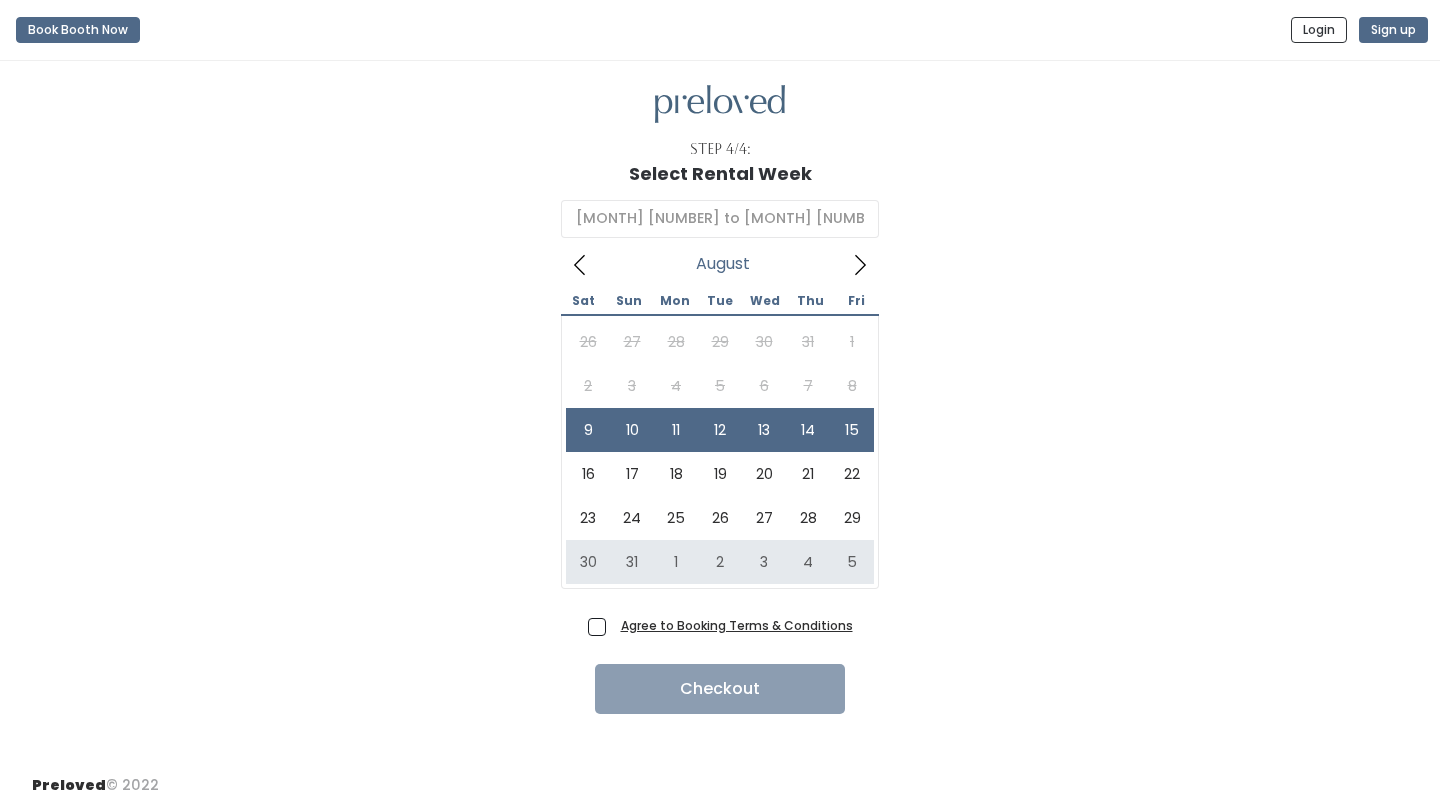 click on "Agree to Booking Terms & Conditions" at bounding box center (733, 625) 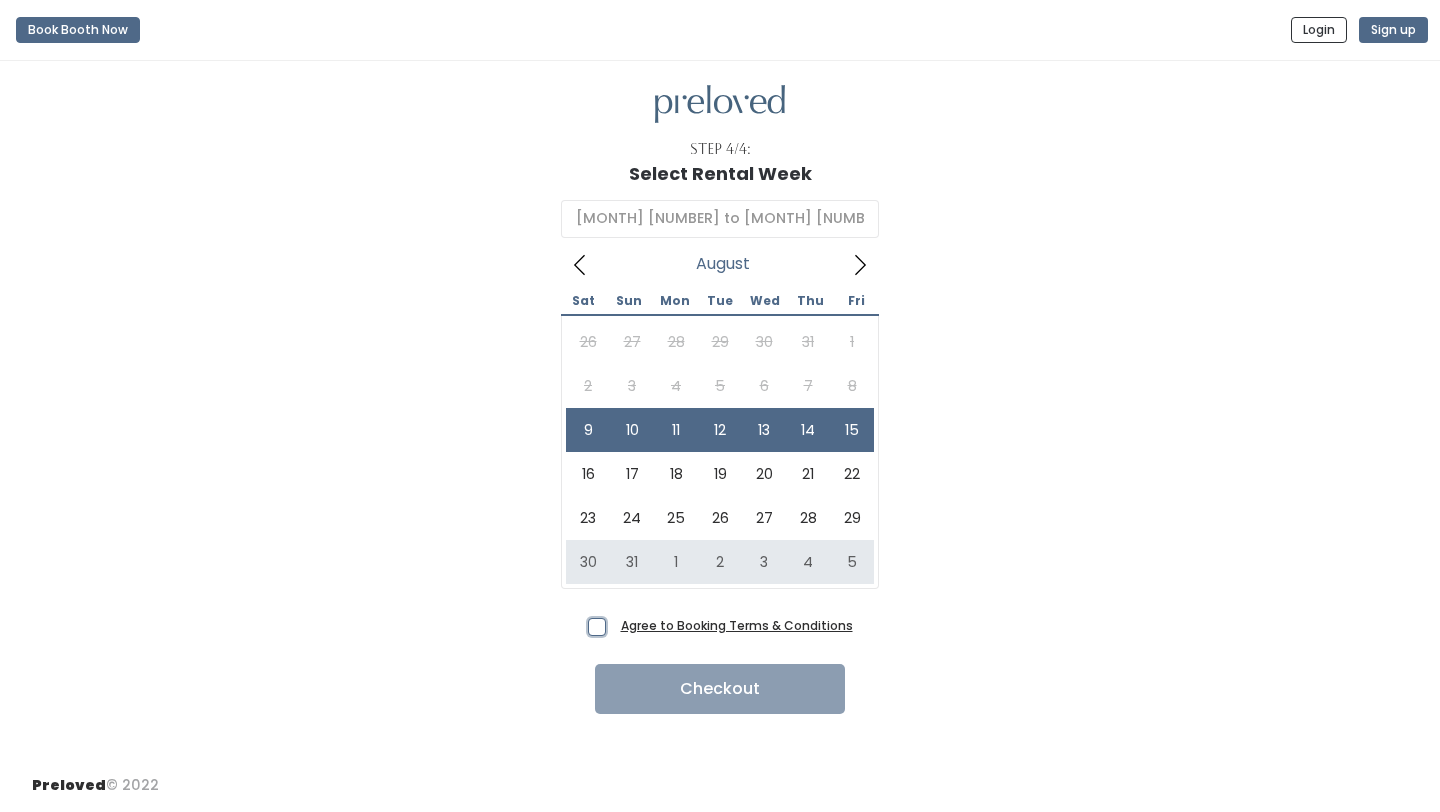 click on "Agree to Booking Terms & Conditions" at bounding box center (619, 621) 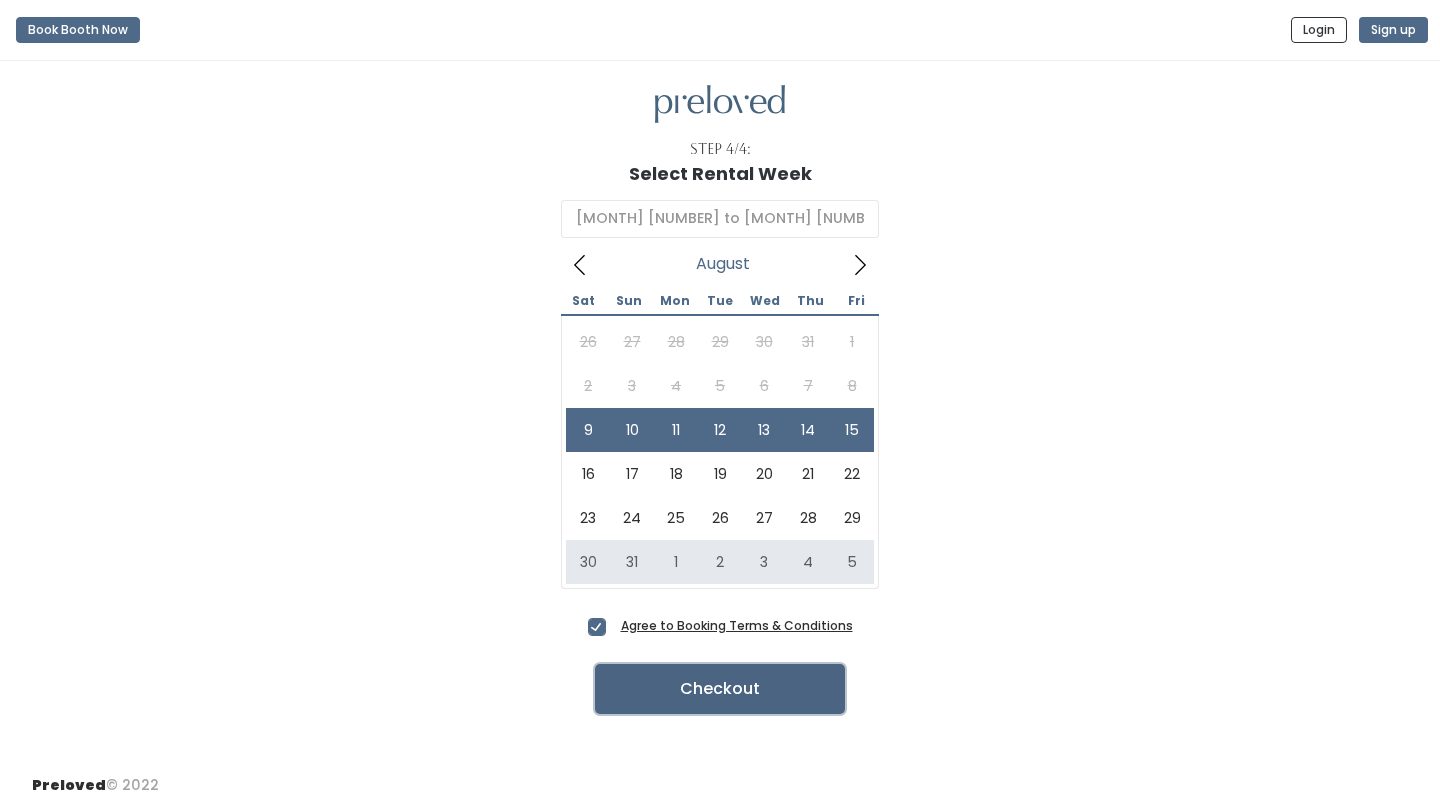 click on "Checkout" at bounding box center [720, 689] 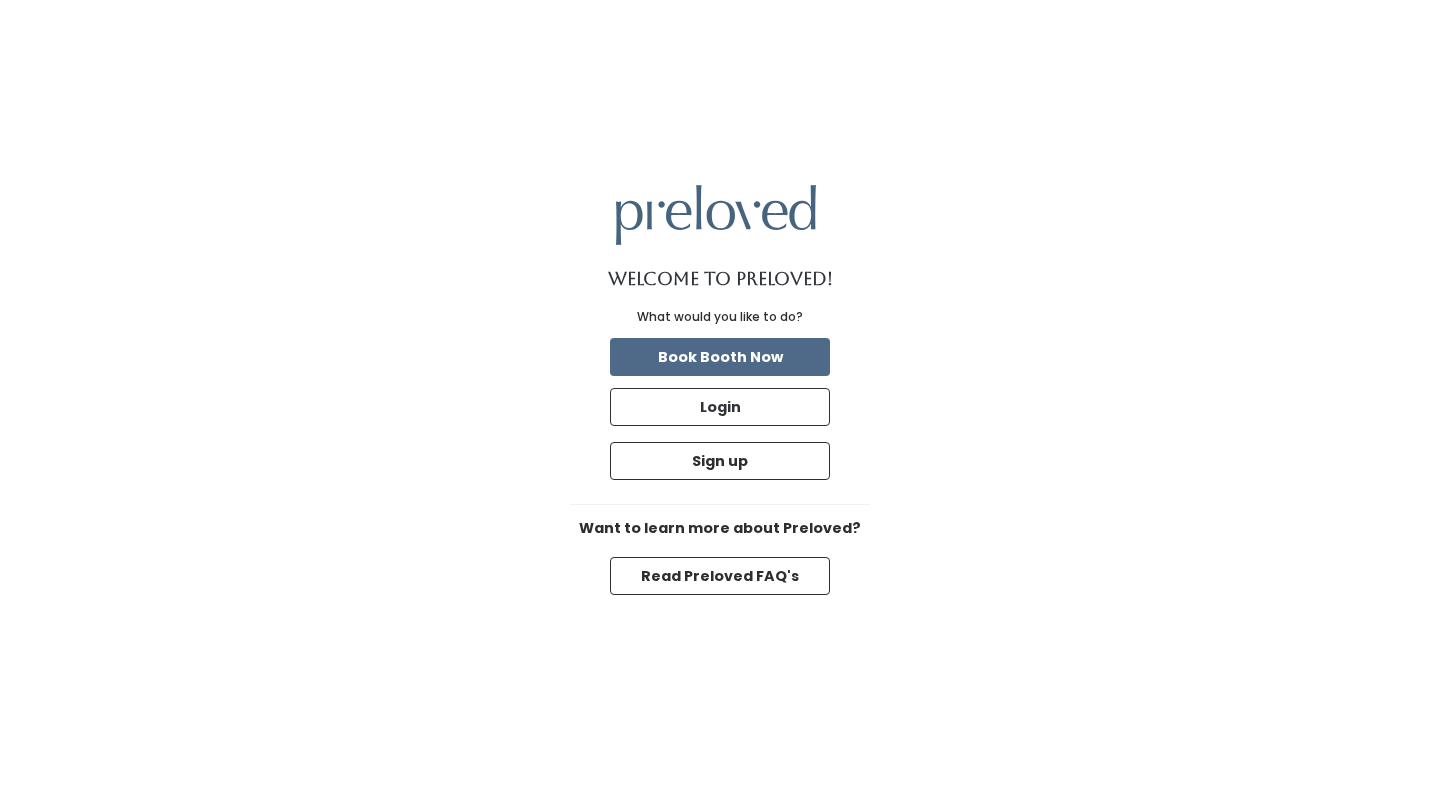 scroll, scrollTop: 0, scrollLeft: 0, axis: both 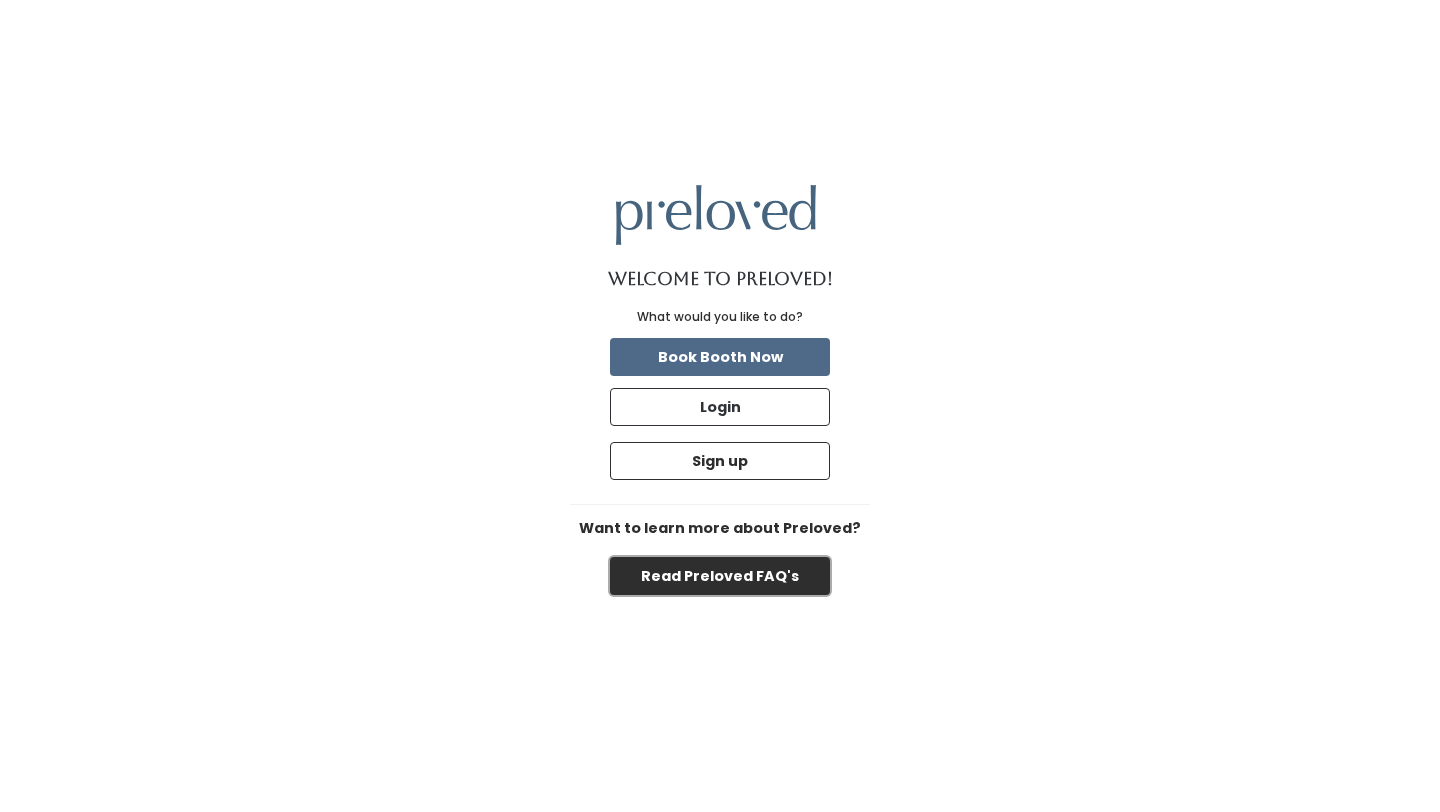 click on "Read Preloved FAQ's" at bounding box center (720, 576) 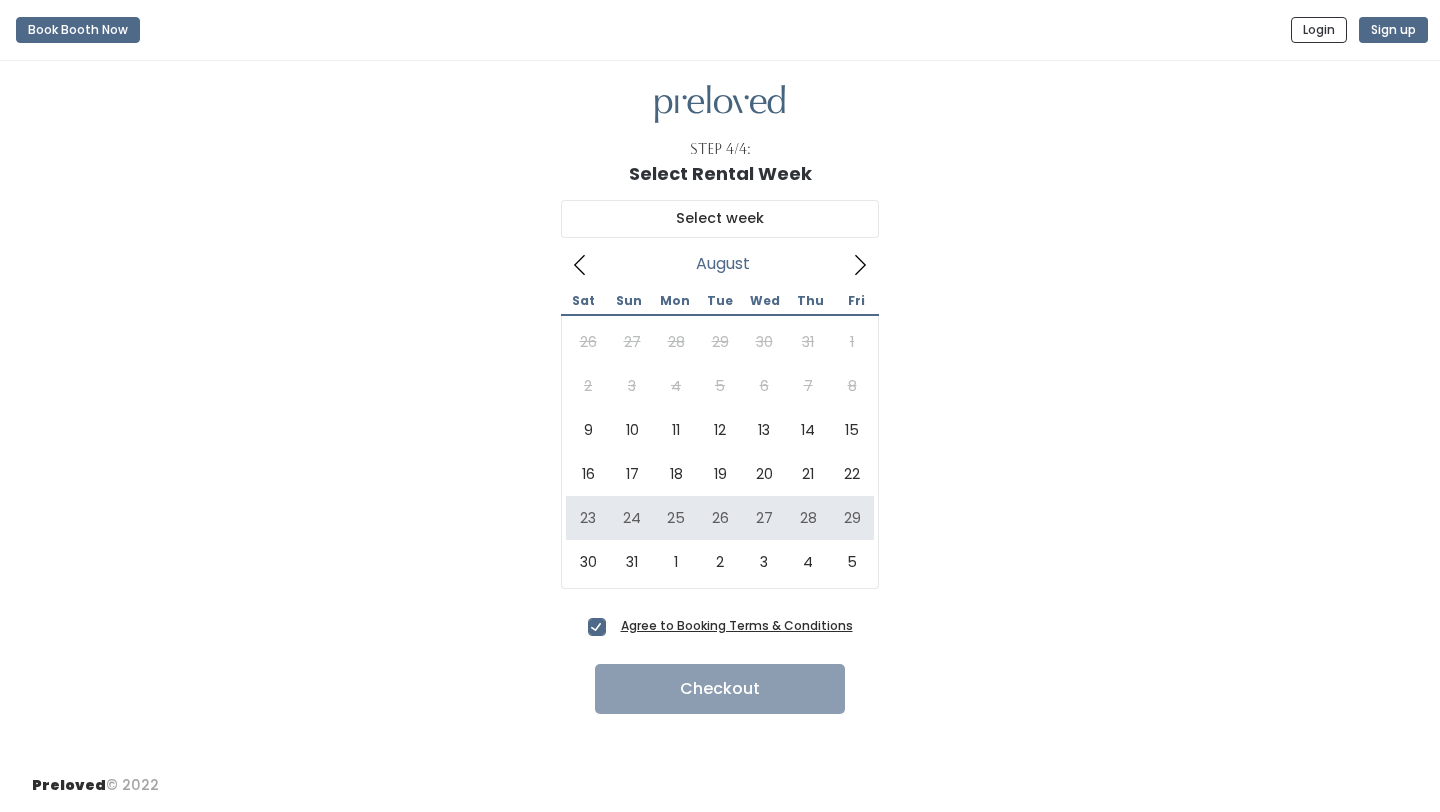 scroll, scrollTop: 0, scrollLeft: 0, axis: both 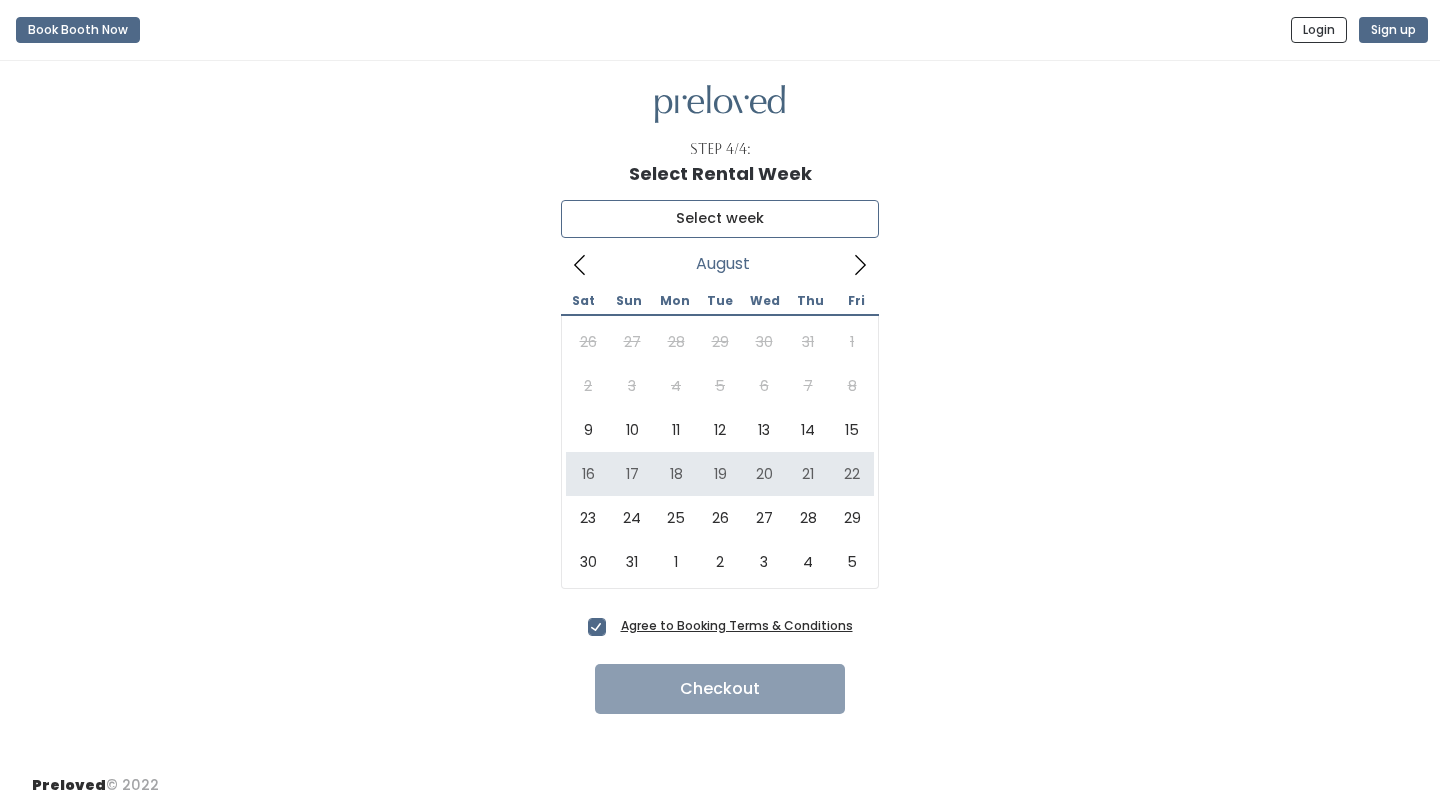 type on "[MONTH] [NUMBER] to [MONTH] [NUMBER]" 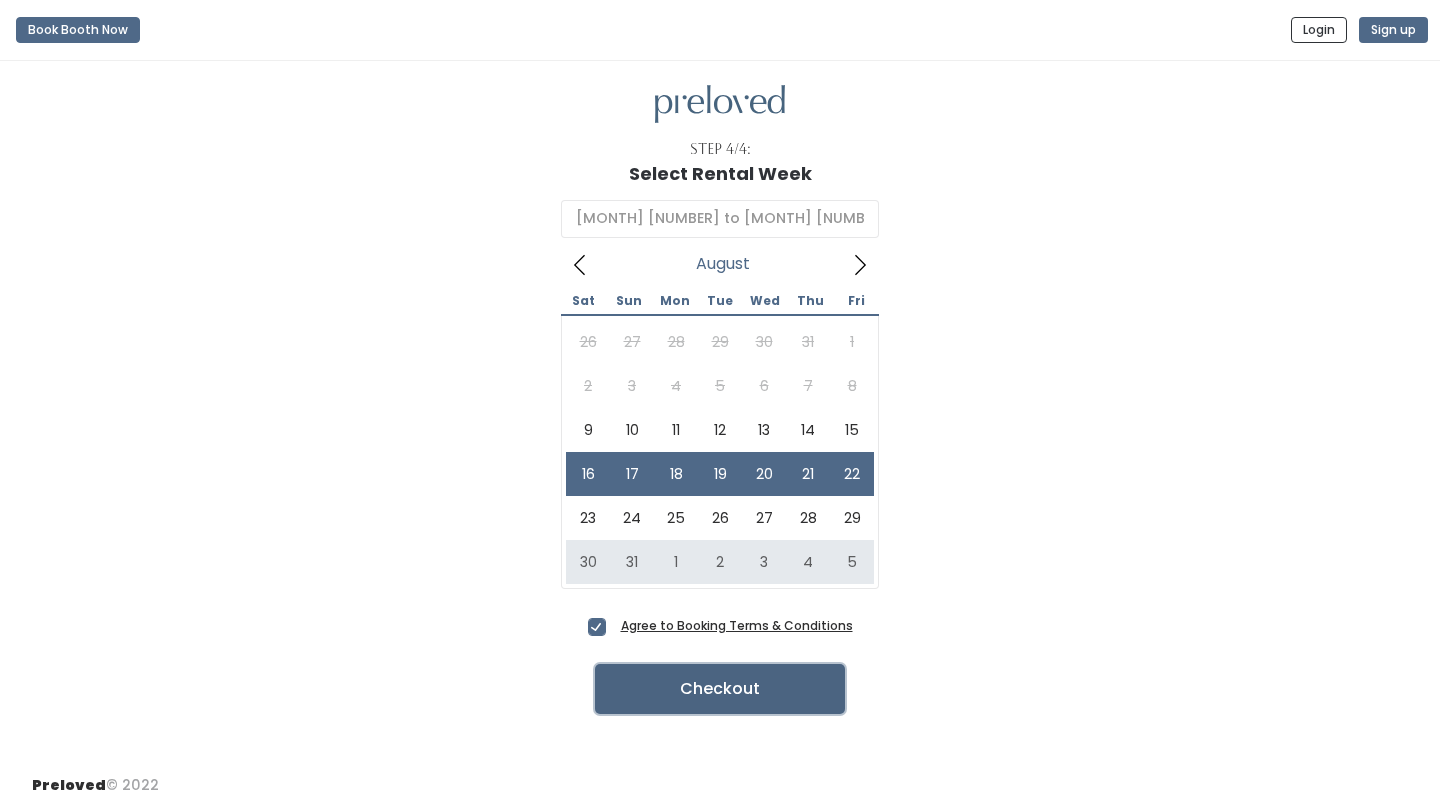 click on "Checkout" at bounding box center (720, 689) 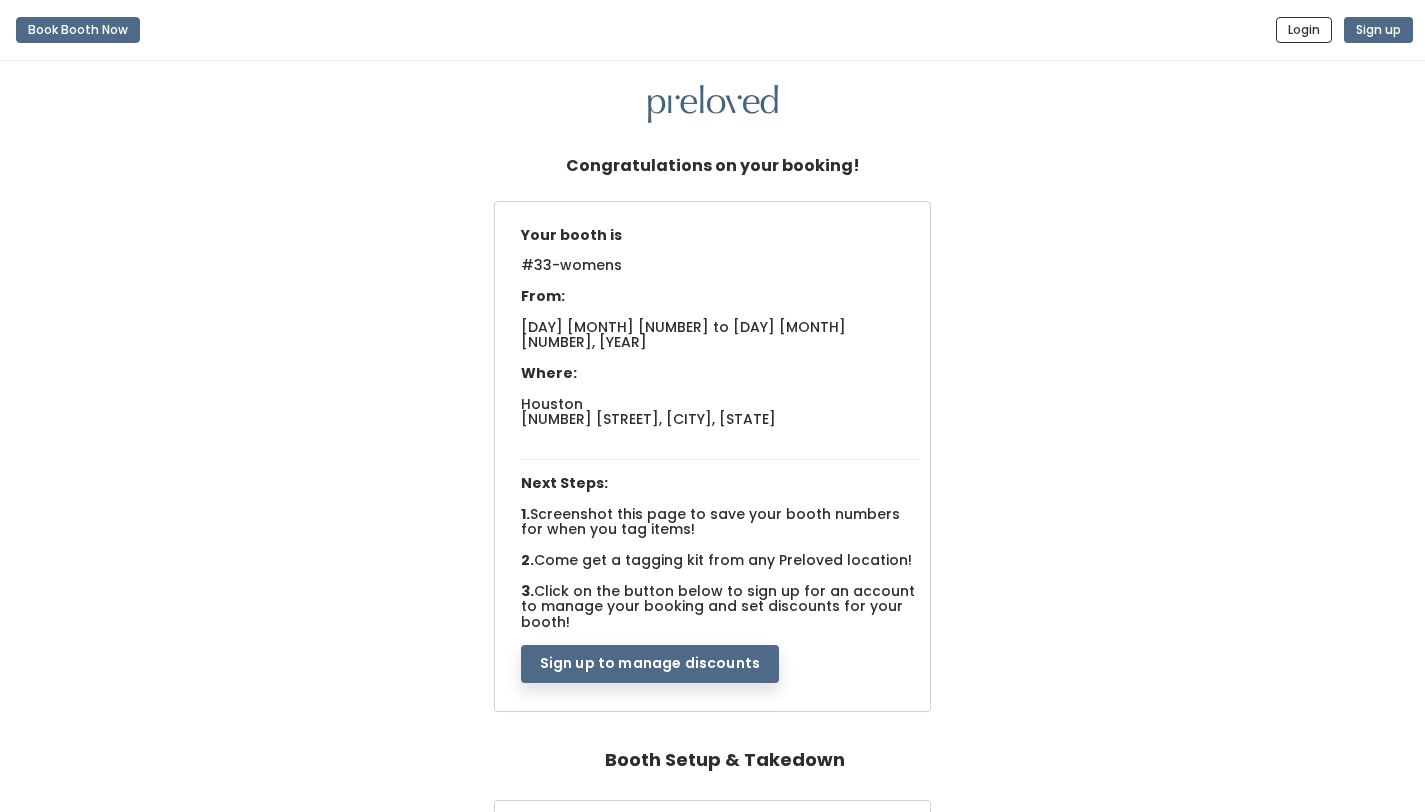 scroll, scrollTop: 0, scrollLeft: 0, axis: both 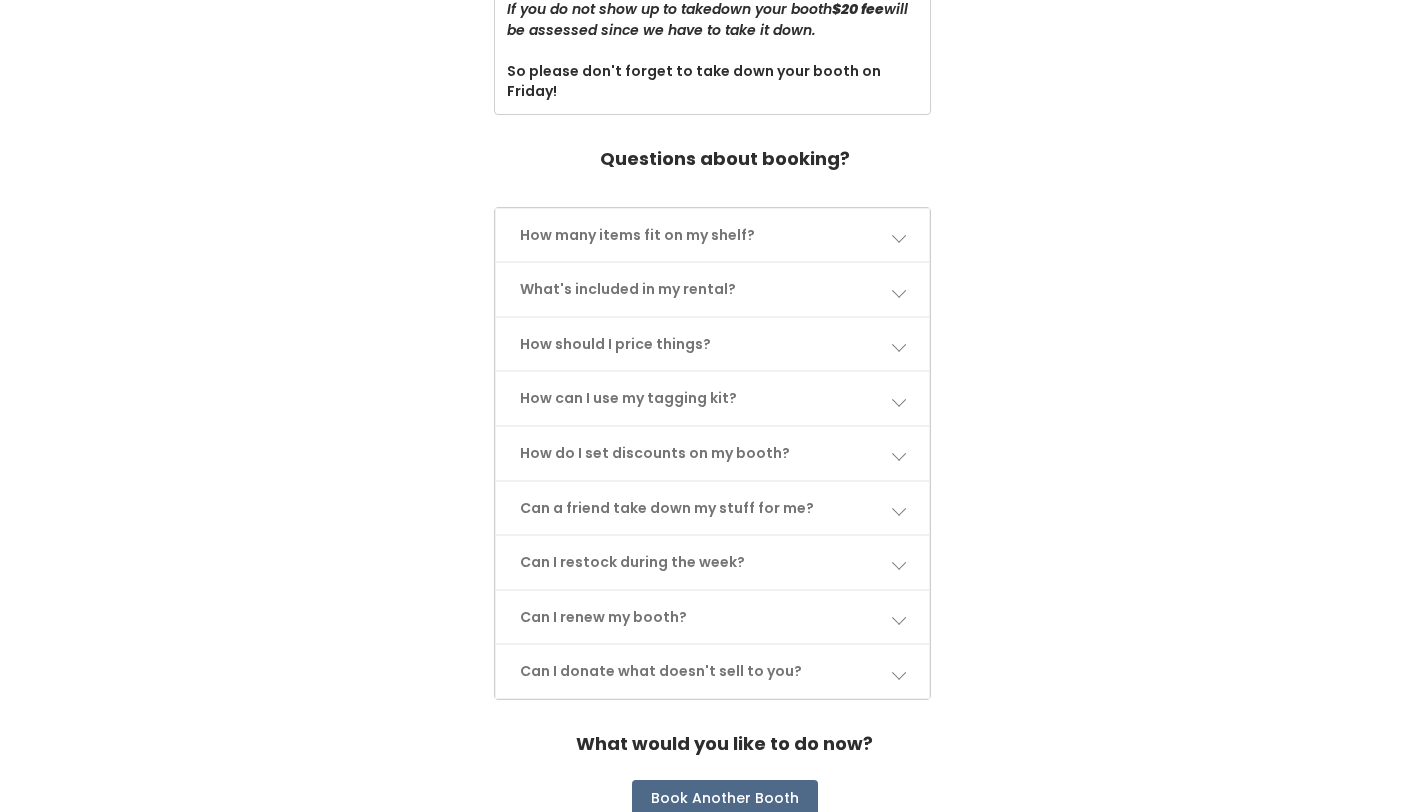click on "How many items fit on my shelf?" at bounding box center (713, 235) 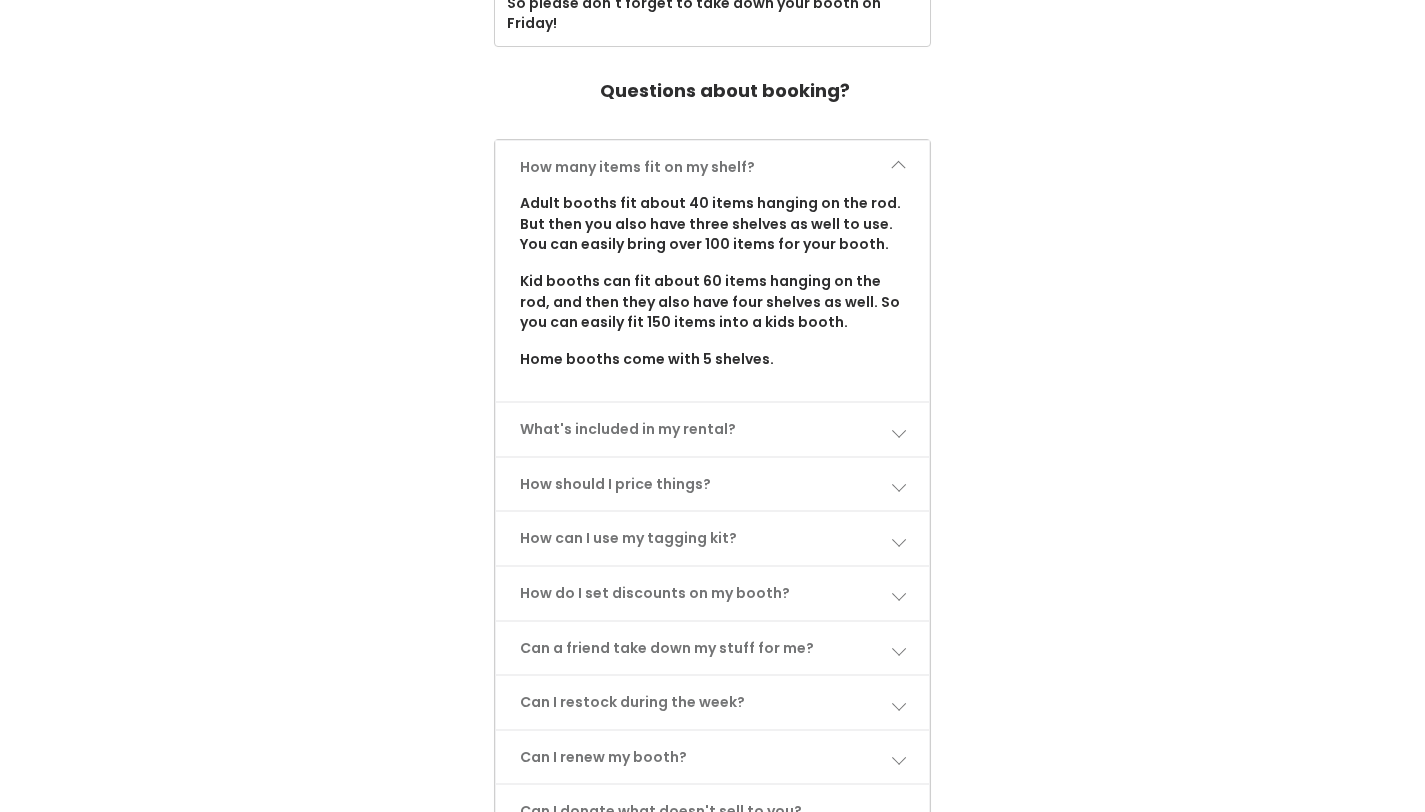 scroll, scrollTop: 965, scrollLeft: 0, axis: vertical 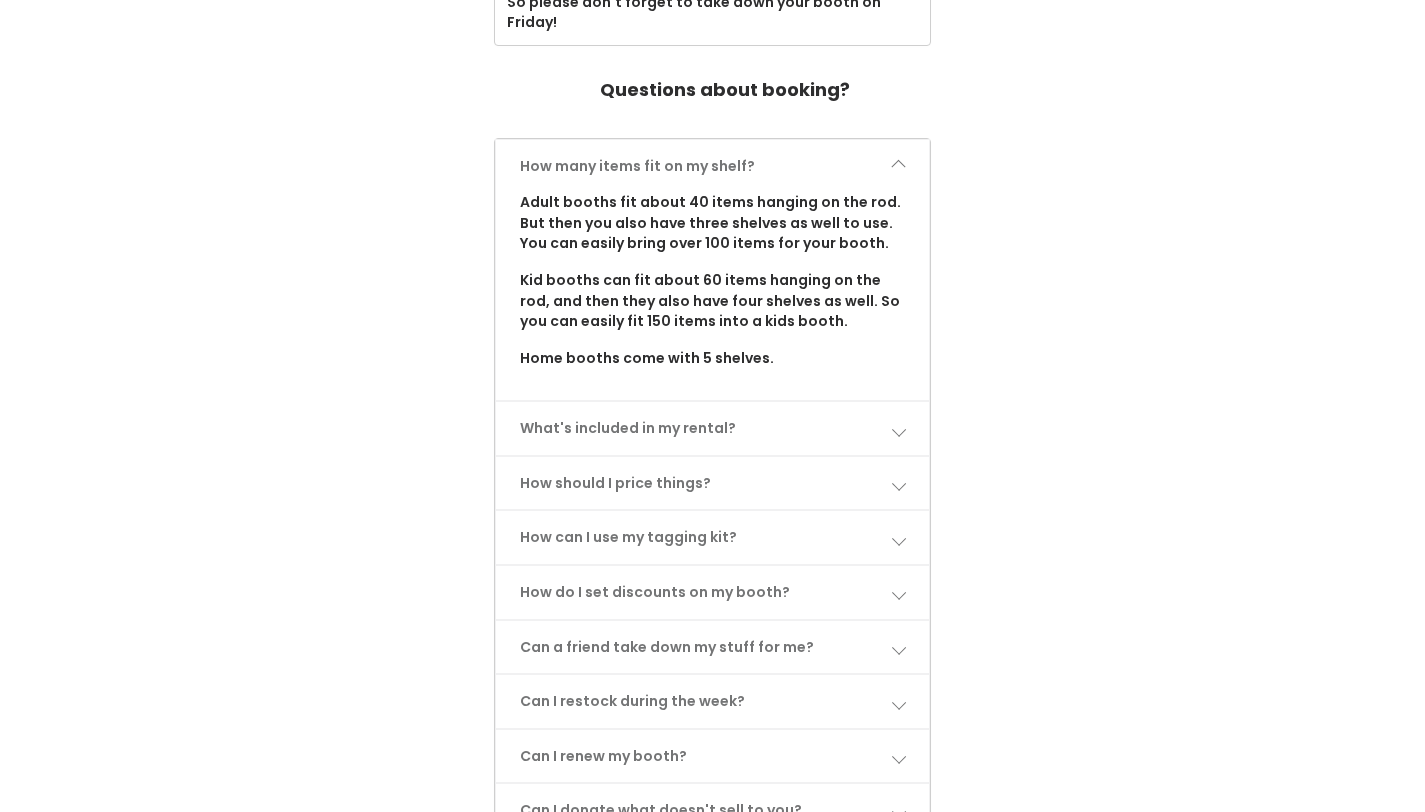 click on "What's included in my rental?" at bounding box center (713, 428) 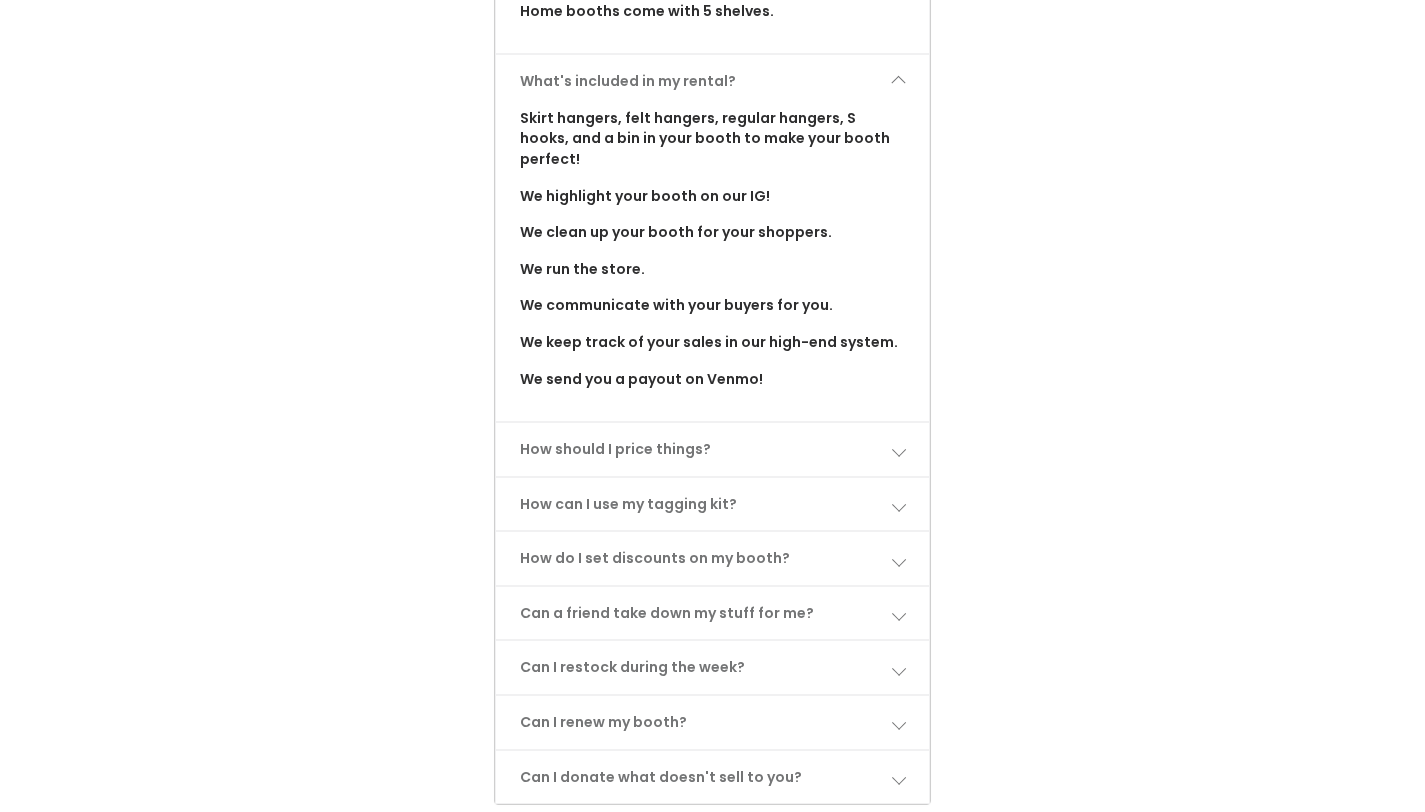 scroll, scrollTop: 1326, scrollLeft: 0, axis: vertical 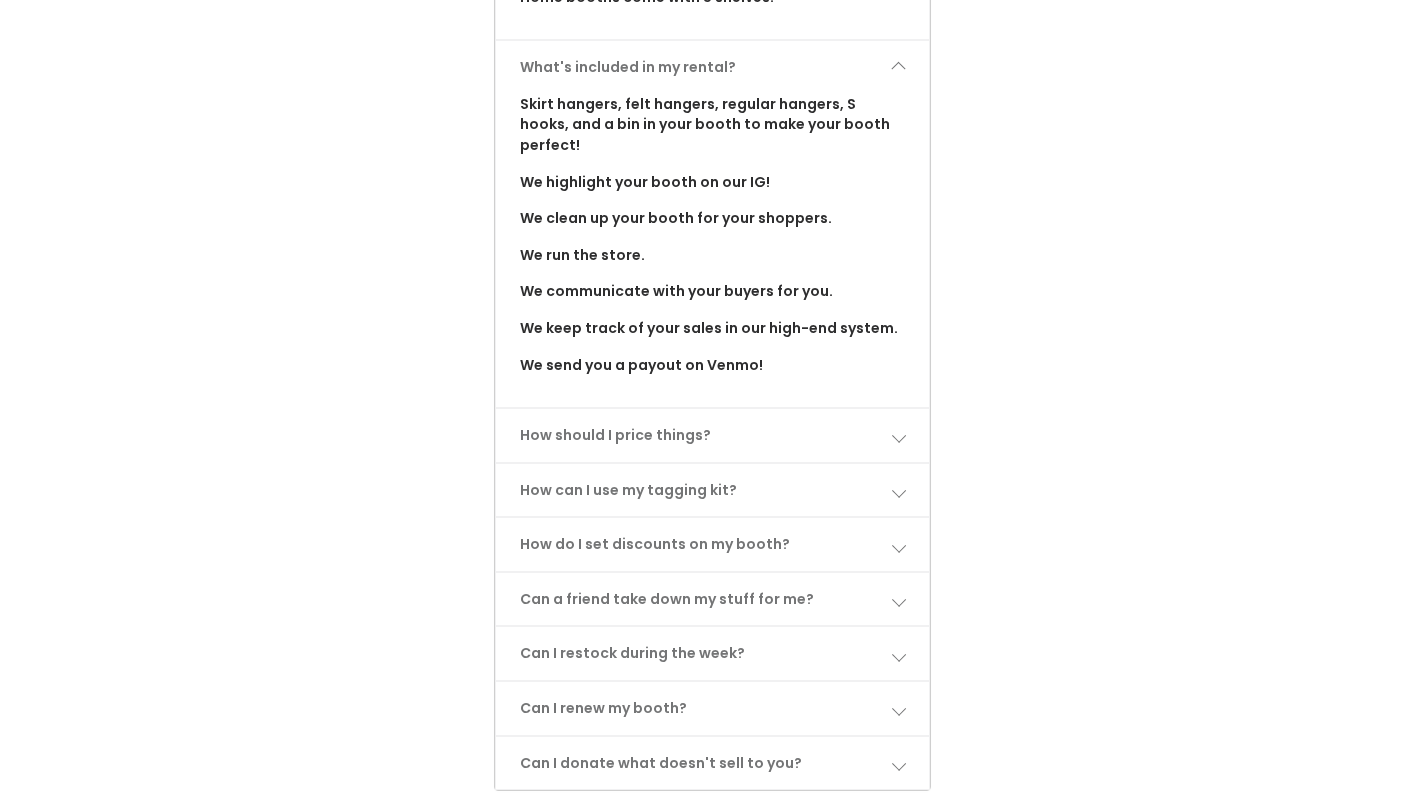 click on "How should I price things?" at bounding box center [713, 435] 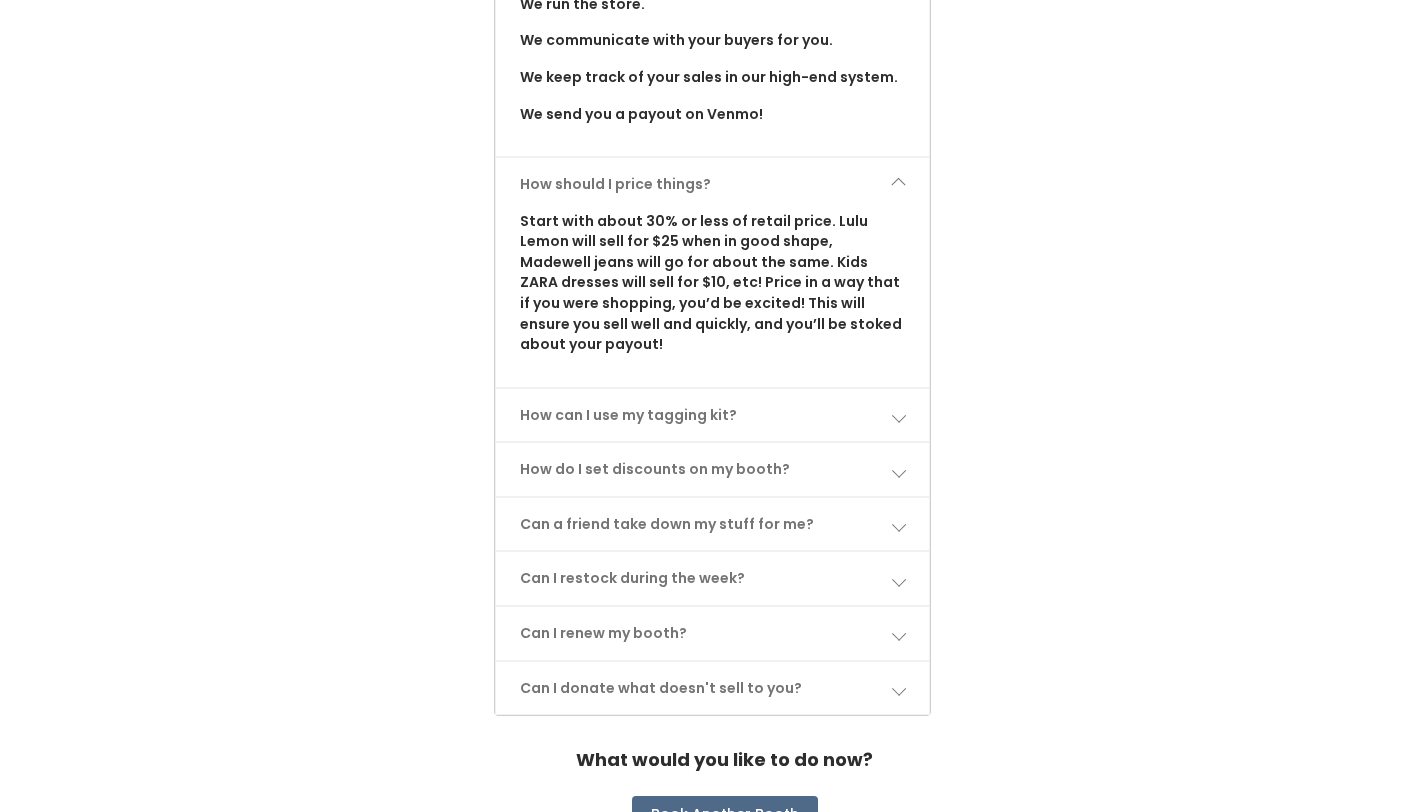 scroll, scrollTop: 1587, scrollLeft: 0, axis: vertical 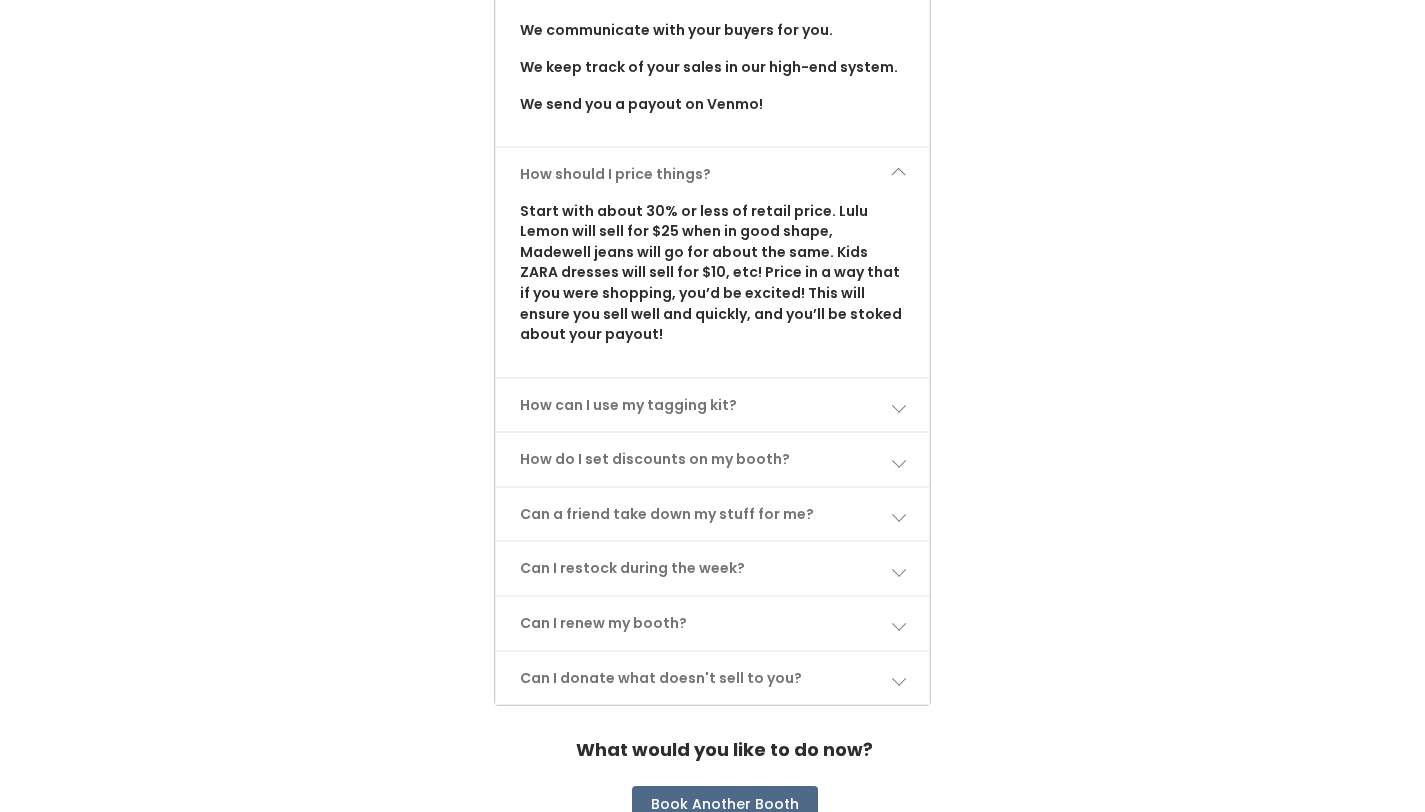 click on "How can I use my tagging kit?" at bounding box center [713, 405] 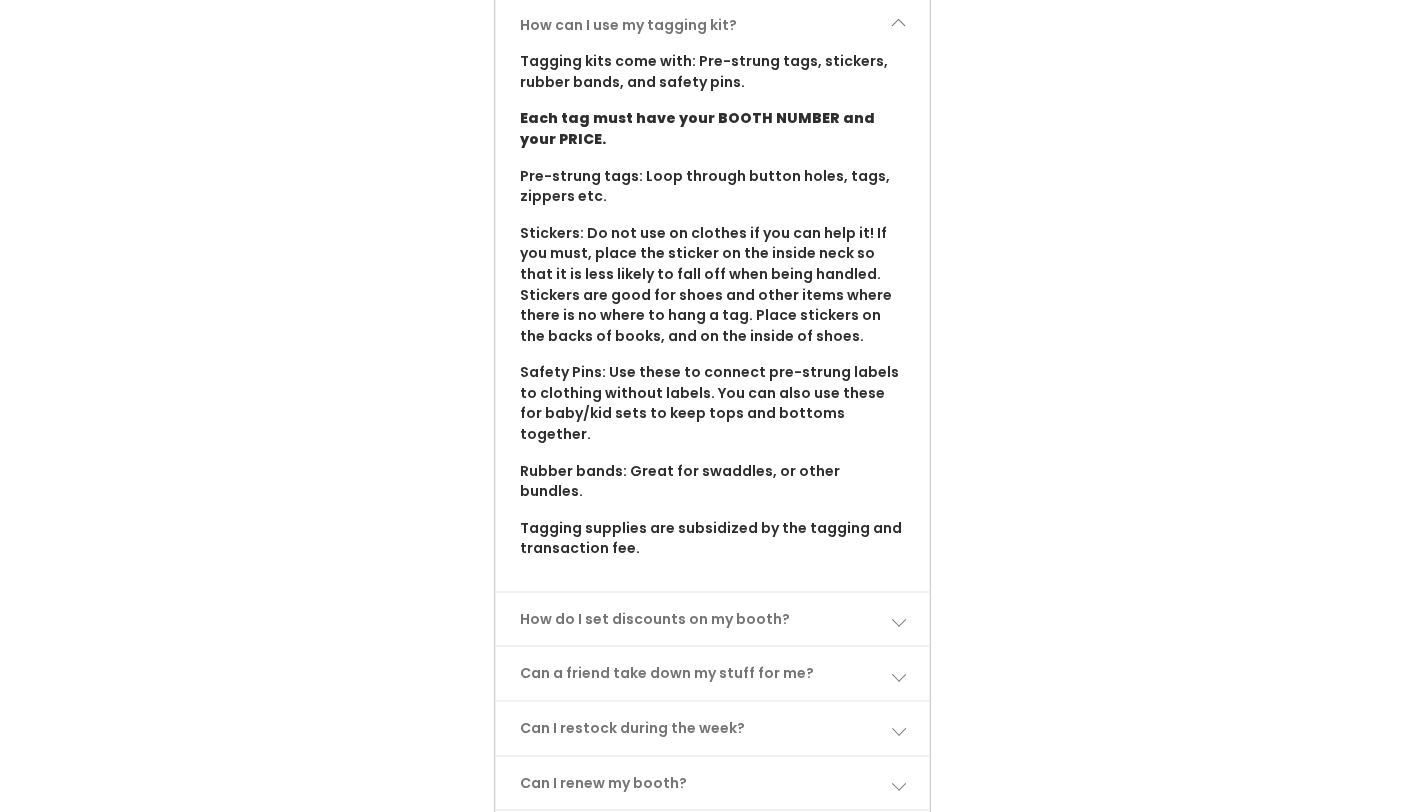 scroll, scrollTop: 1966, scrollLeft: 0, axis: vertical 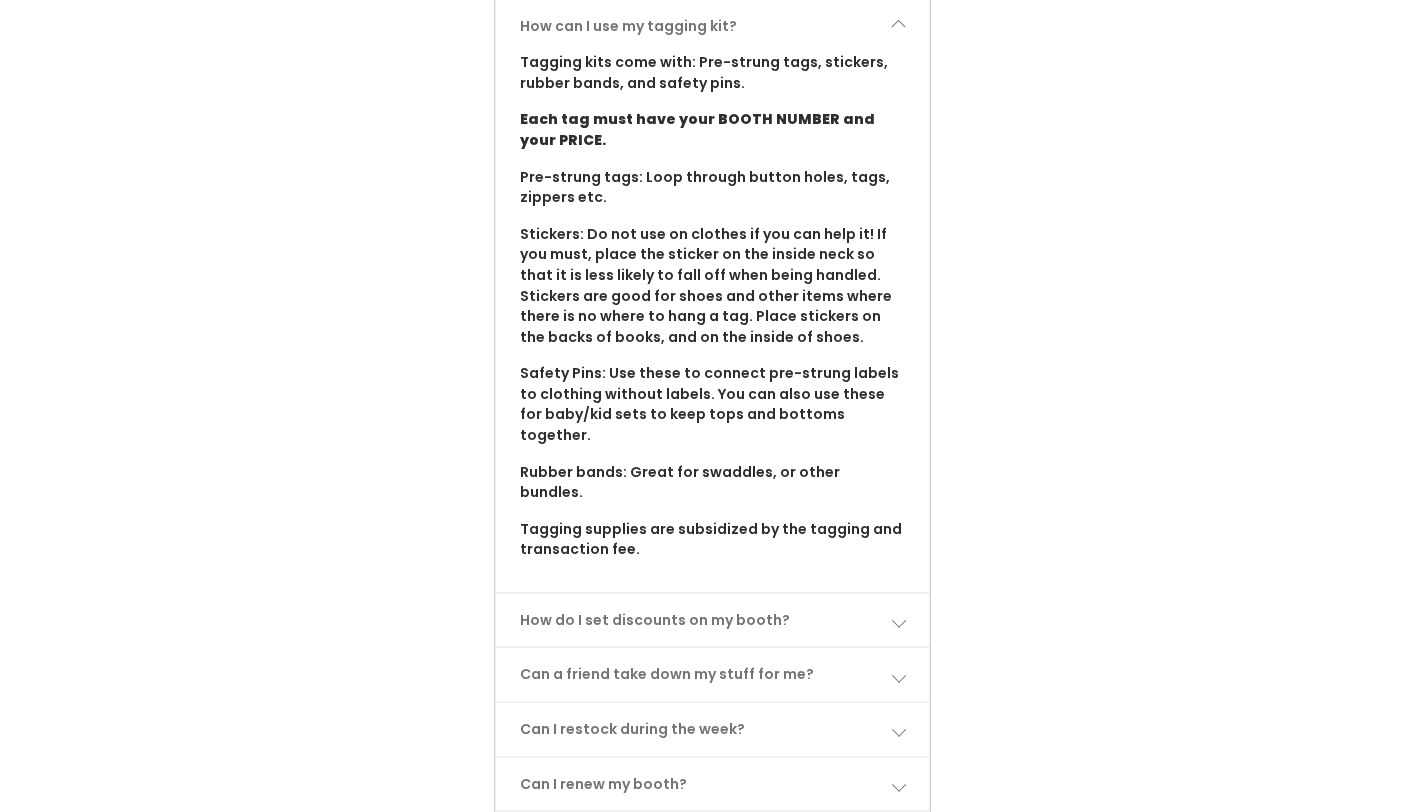 click on "Can a friend take down my stuff for me?" at bounding box center (713, 674) 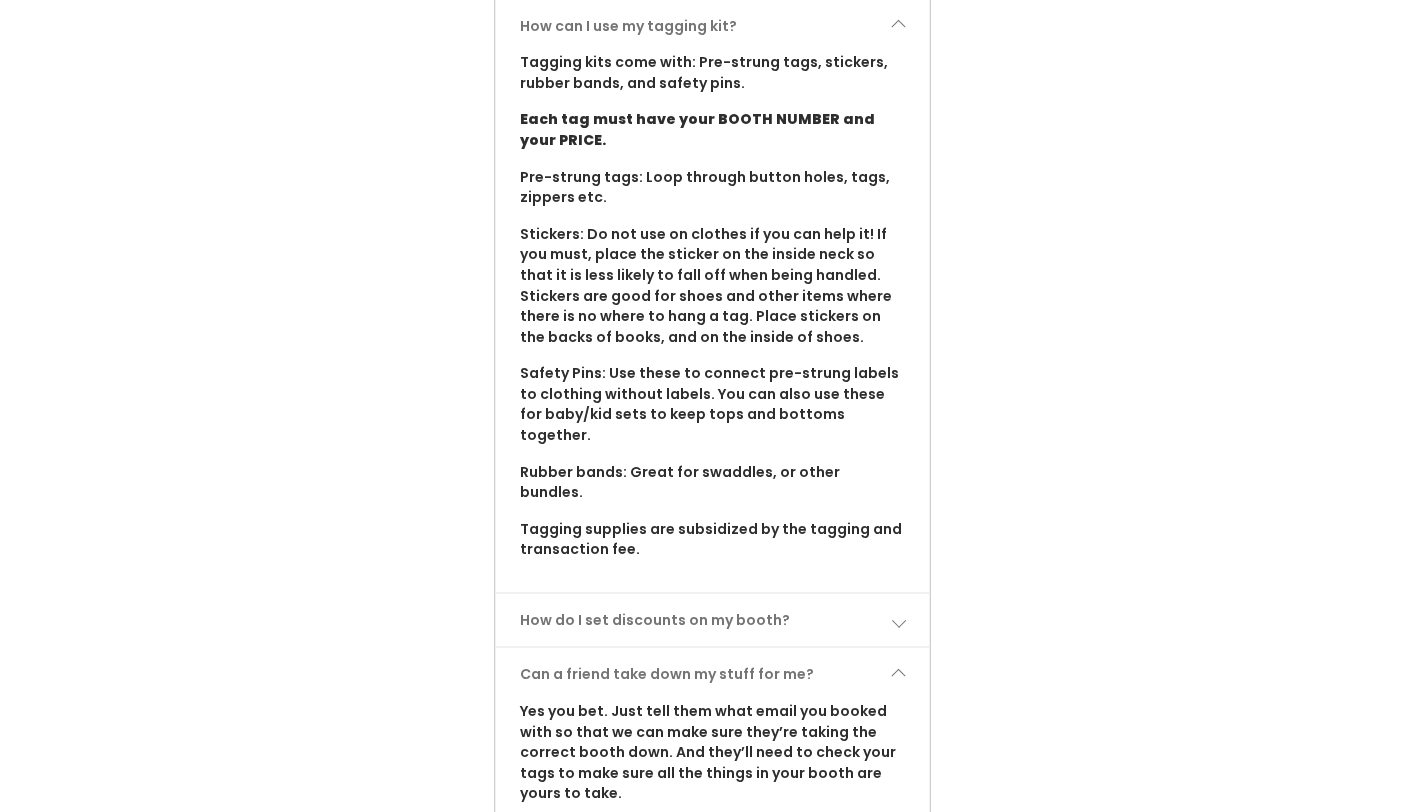 click on "Can a friend take down my stuff for me?" at bounding box center [713, 674] 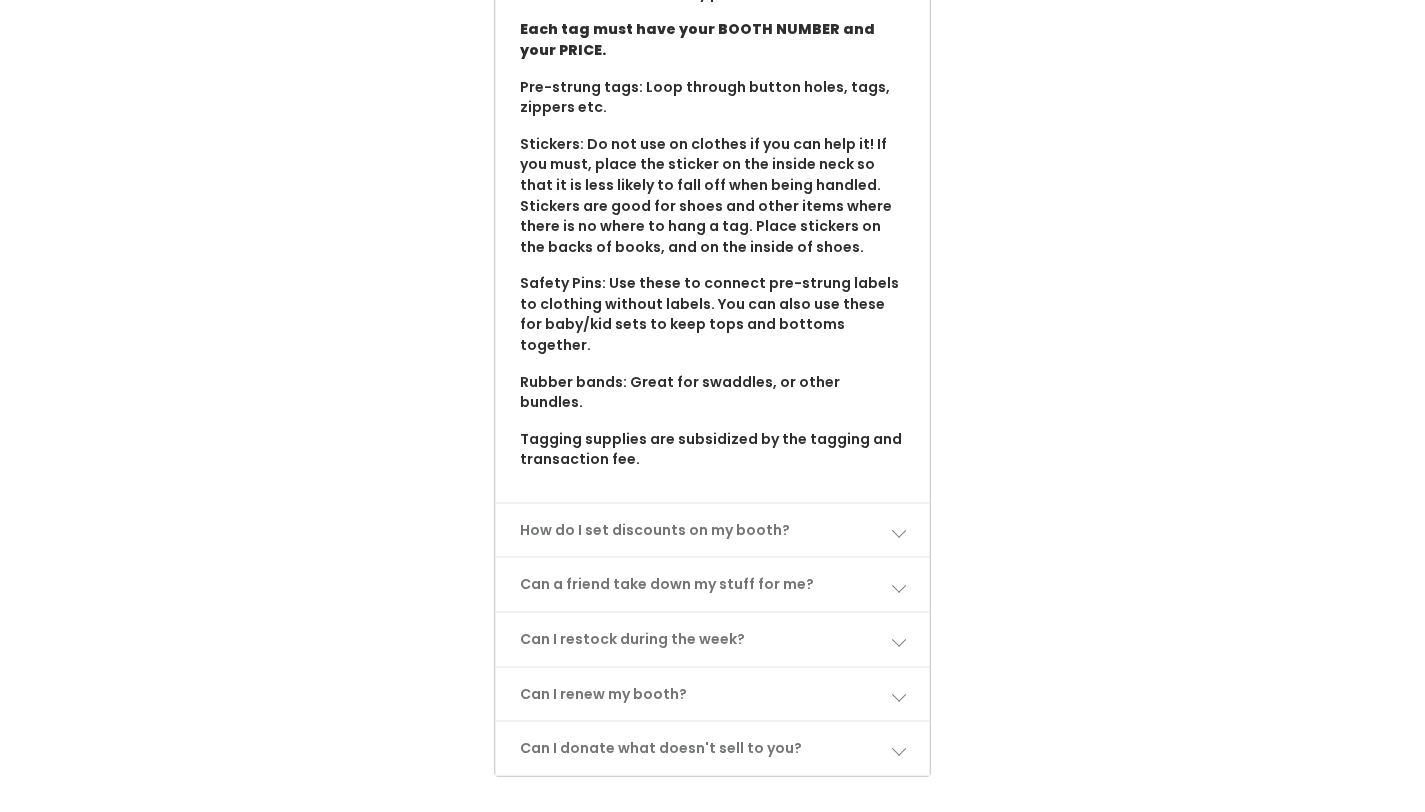 scroll, scrollTop: 2050, scrollLeft: 0, axis: vertical 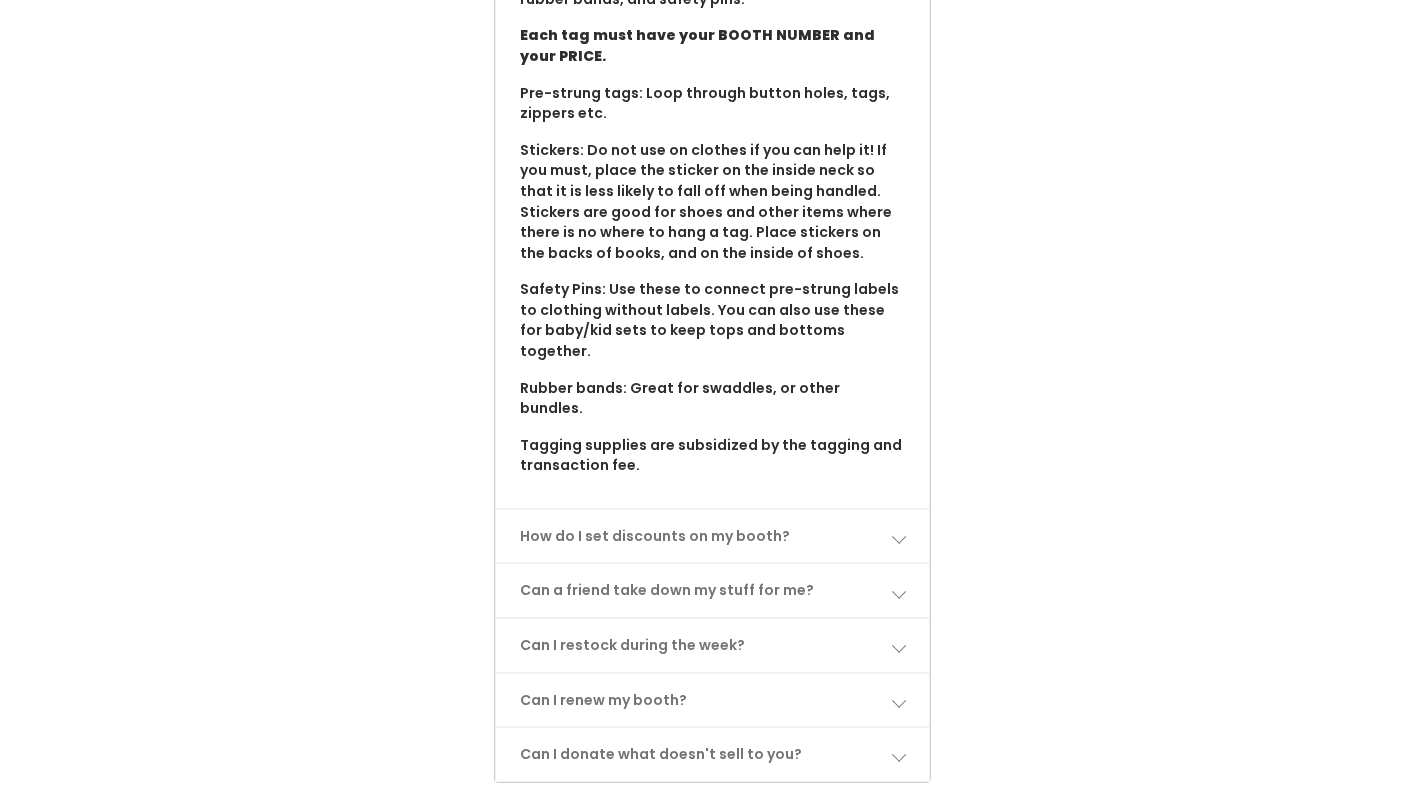 click on "Can I donate what doesn't sell to you?" at bounding box center (713, 754) 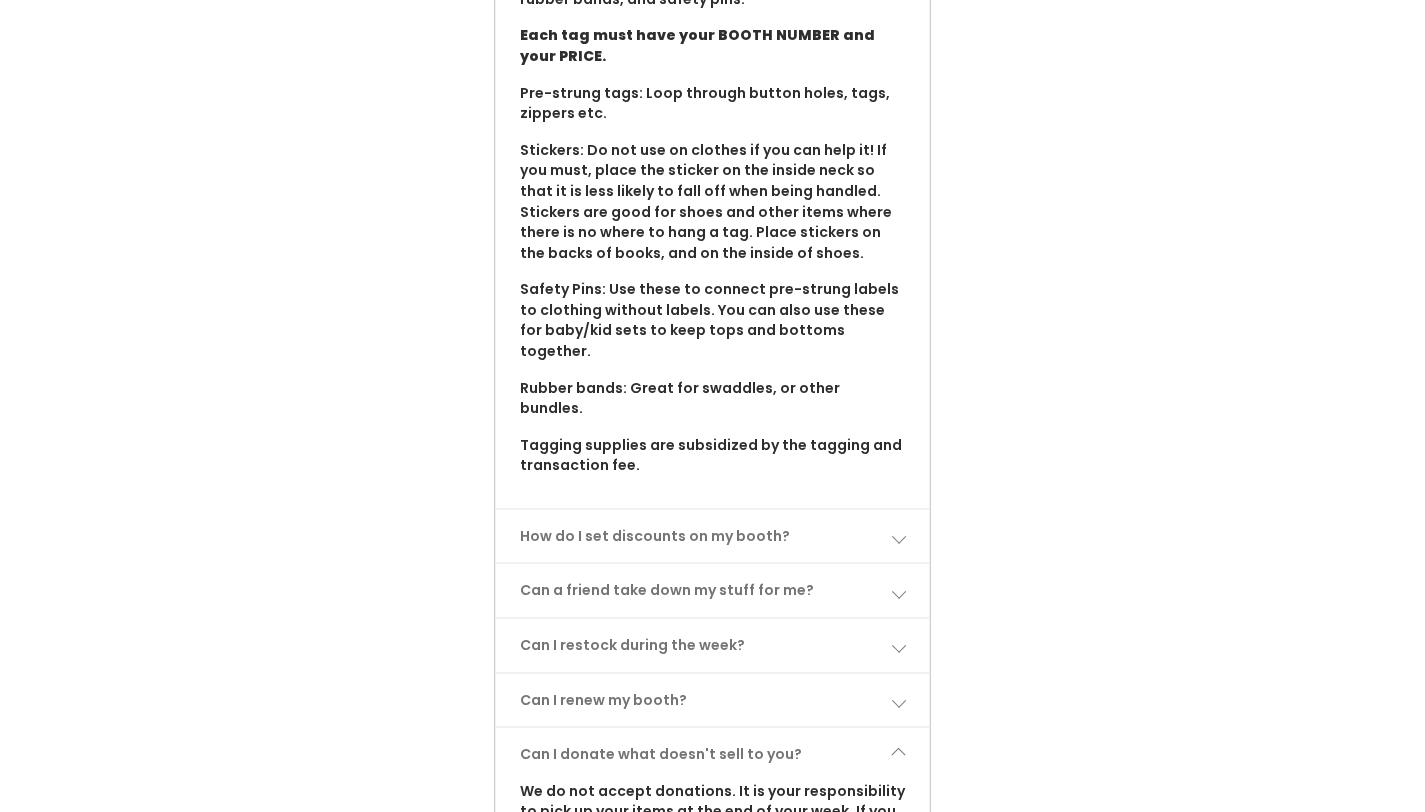 click on "Can I donate what doesn't sell to you?" at bounding box center [713, 754] 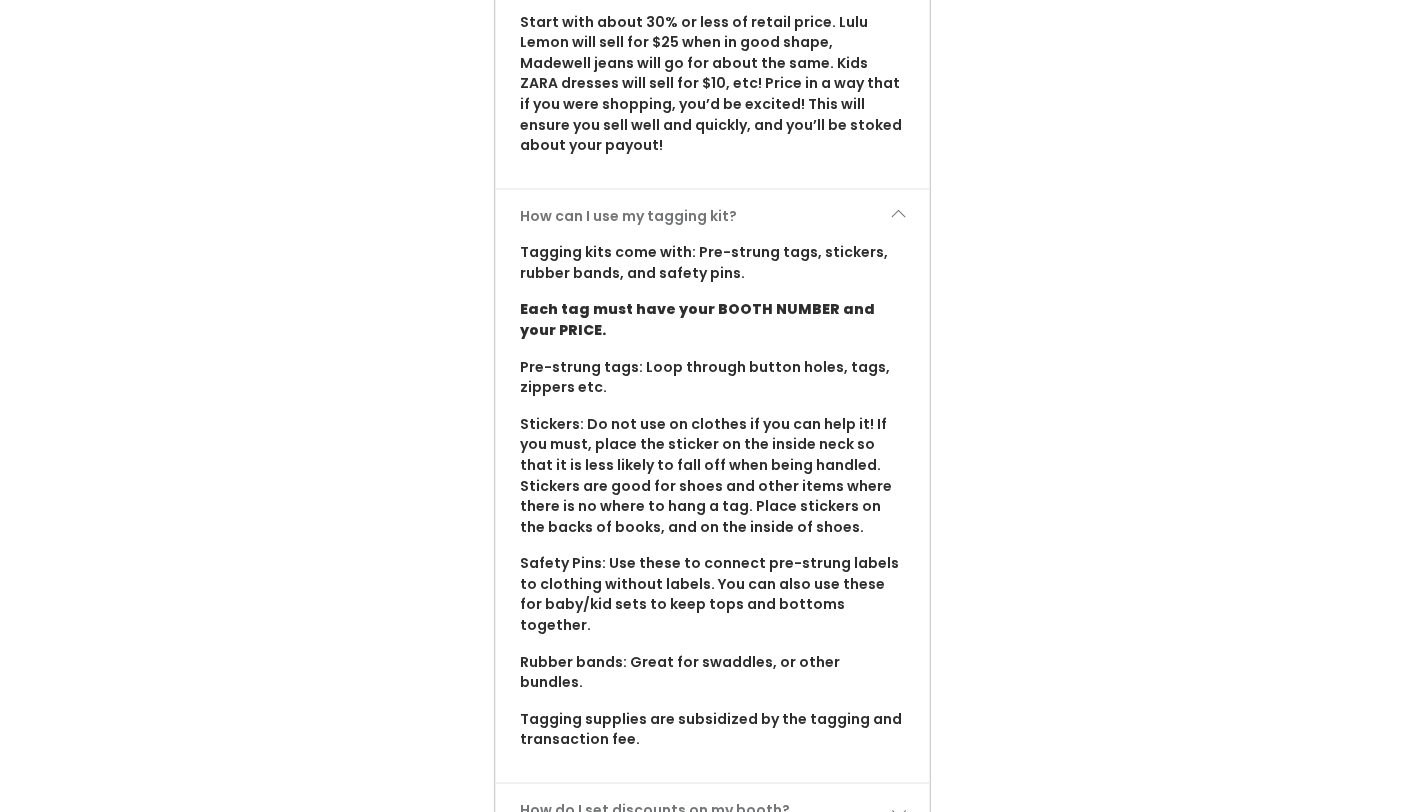 scroll, scrollTop: 1689, scrollLeft: 0, axis: vertical 